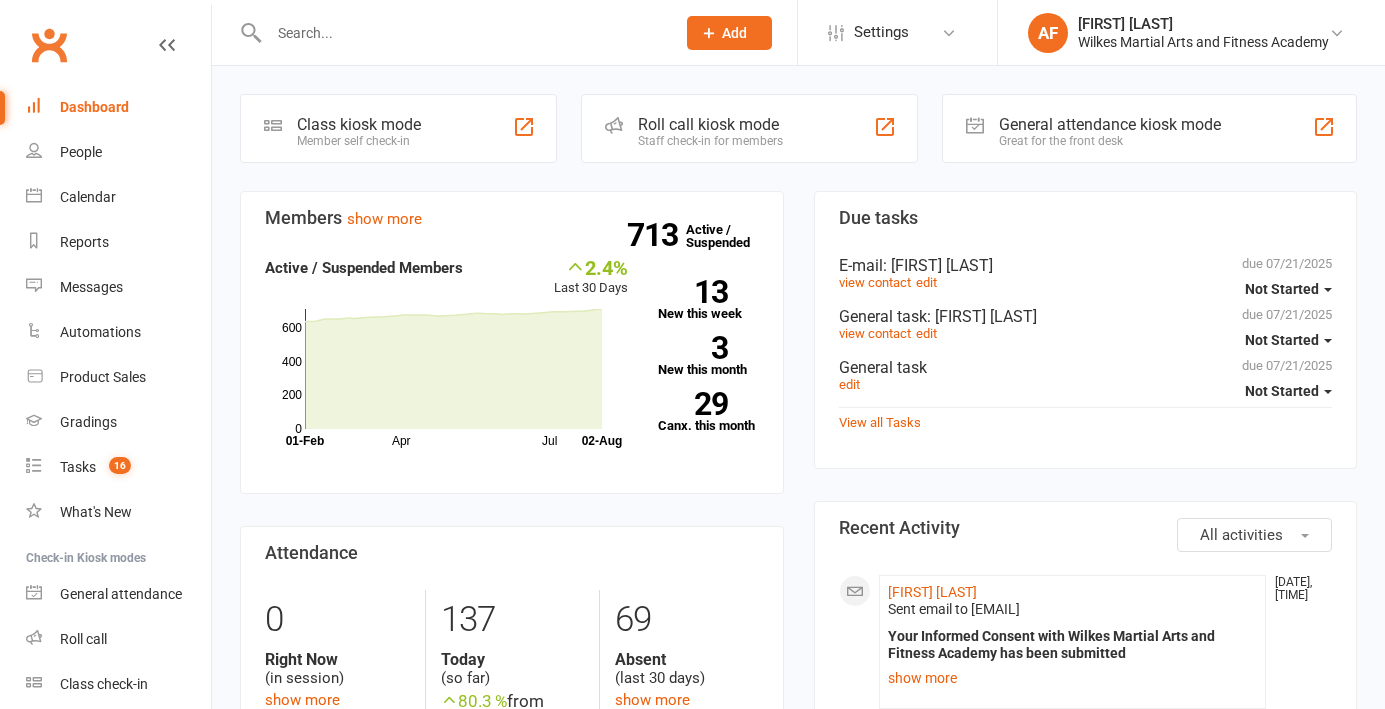 scroll, scrollTop: 0, scrollLeft: 0, axis: both 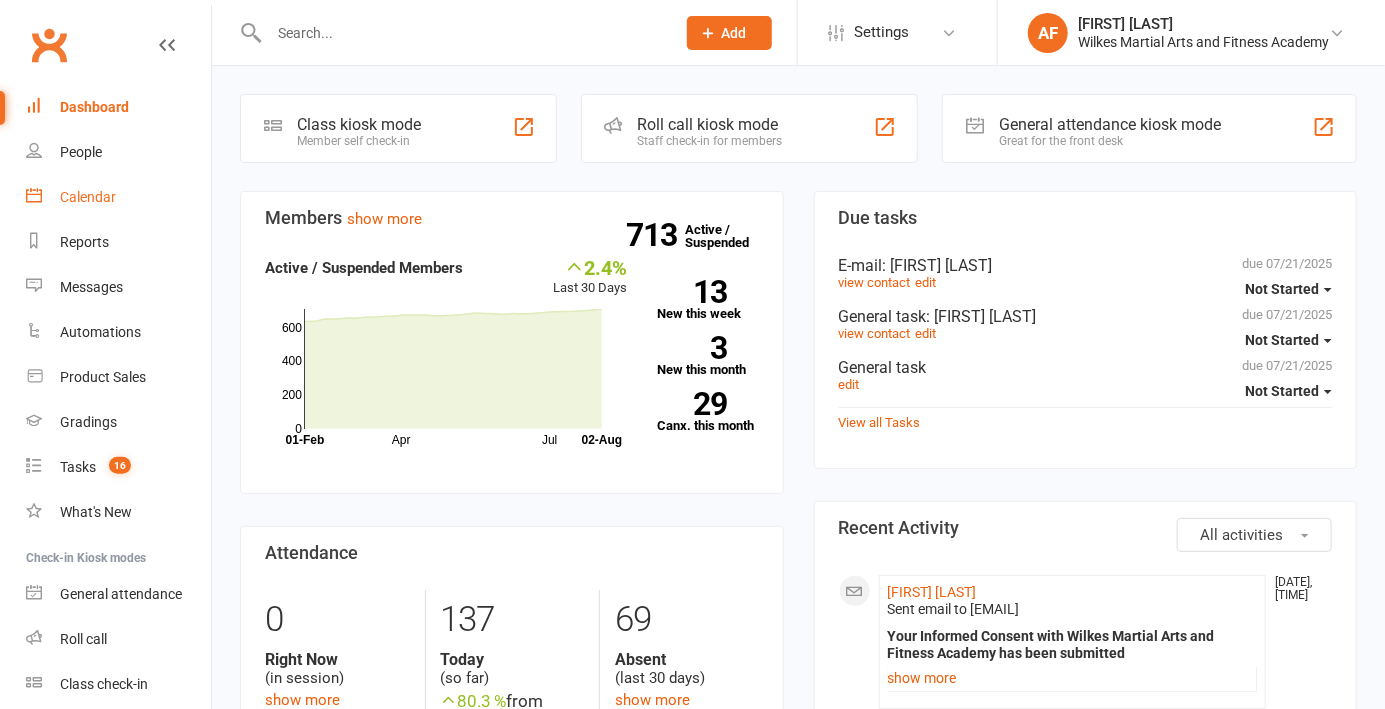 click on "Calendar" at bounding box center (118, 197) 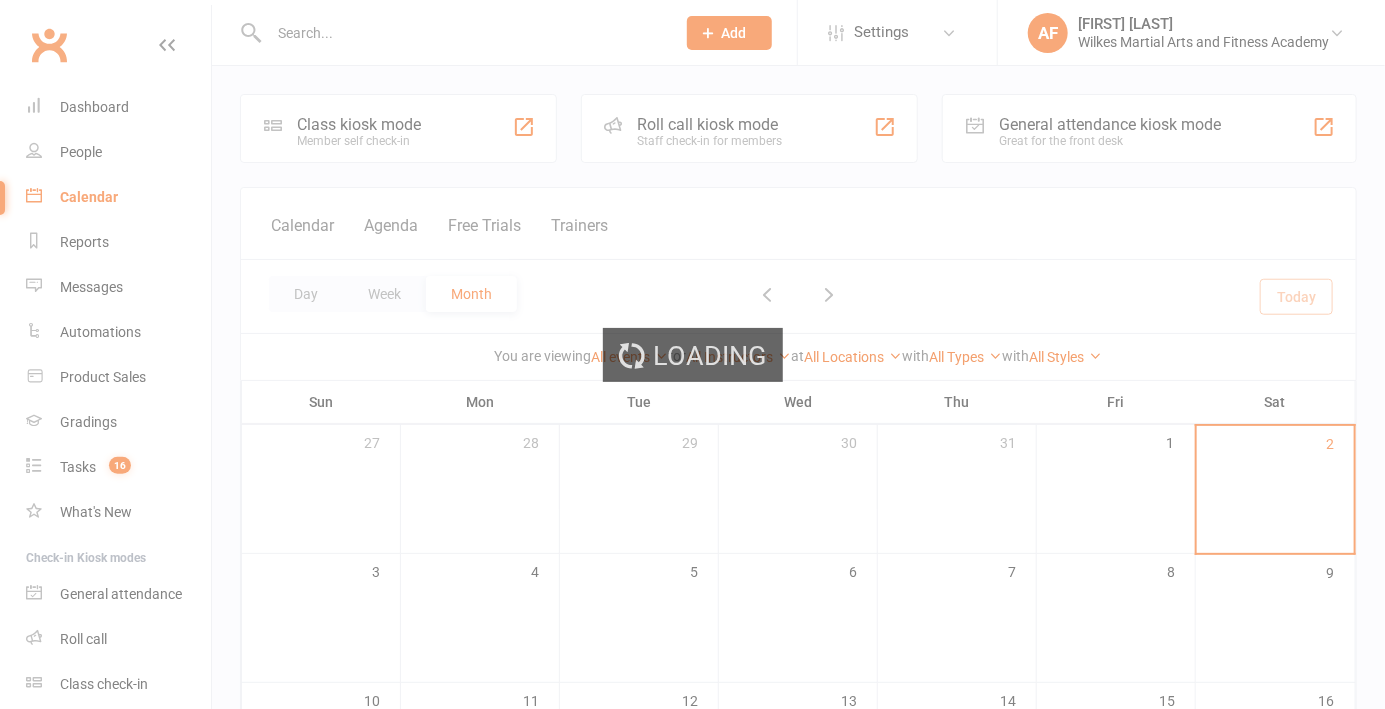 click on "Loading" at bounding box center [709, 356] 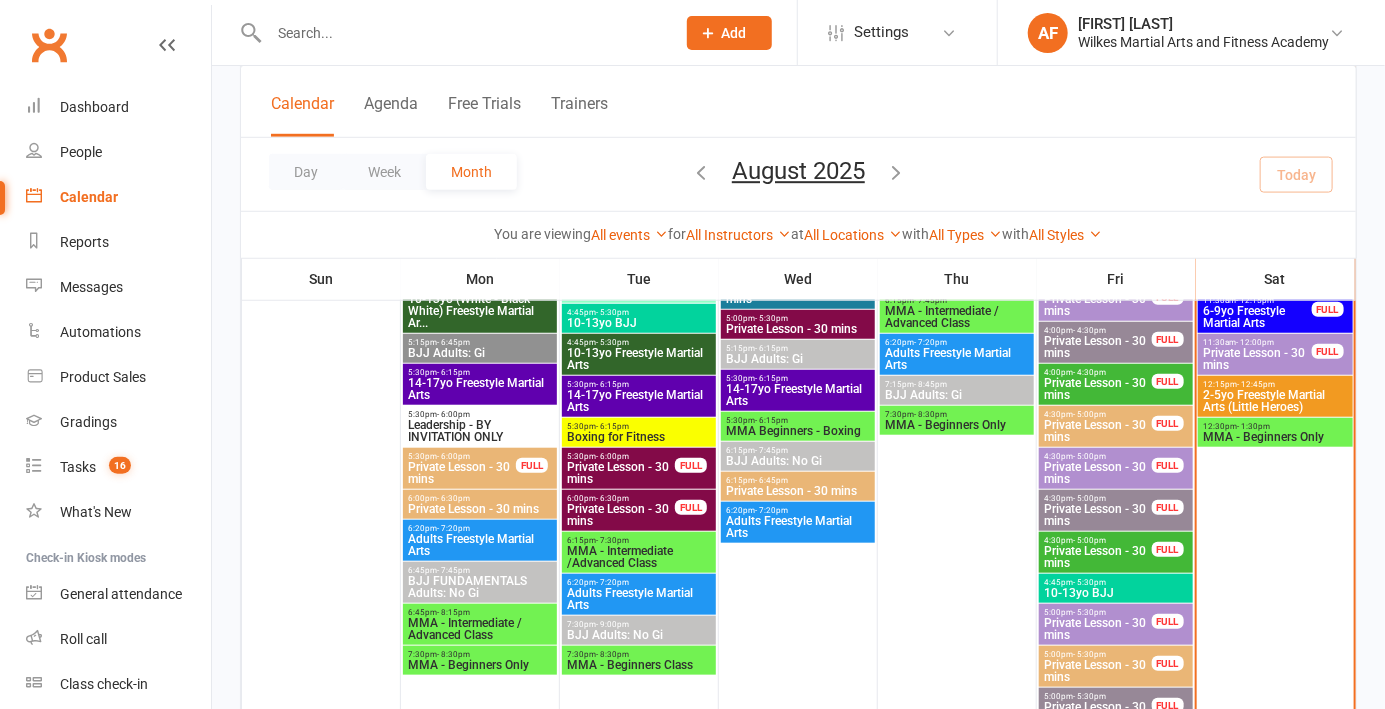 scroll, scrollTop: 524, scrollLeft: 0, axis: vertical 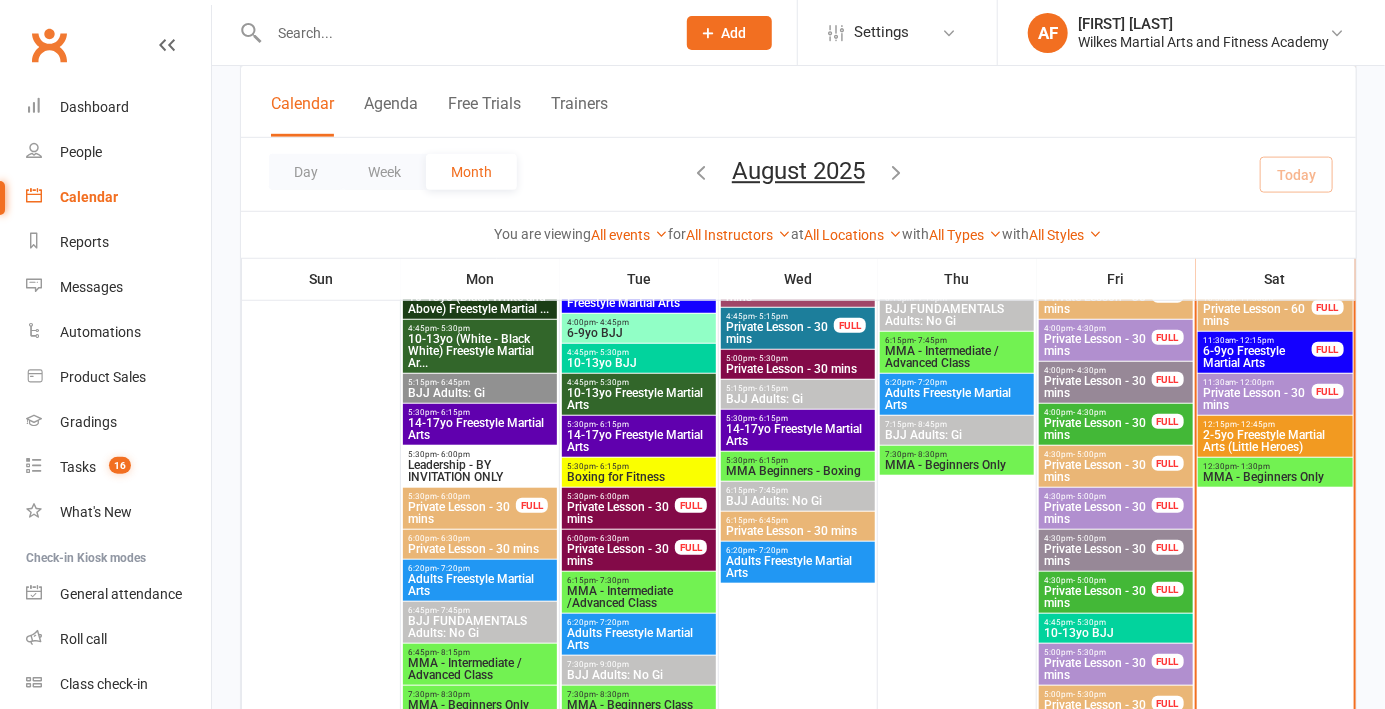 click on "MMA - Beginners Only" at bounding box center (1275, 477) 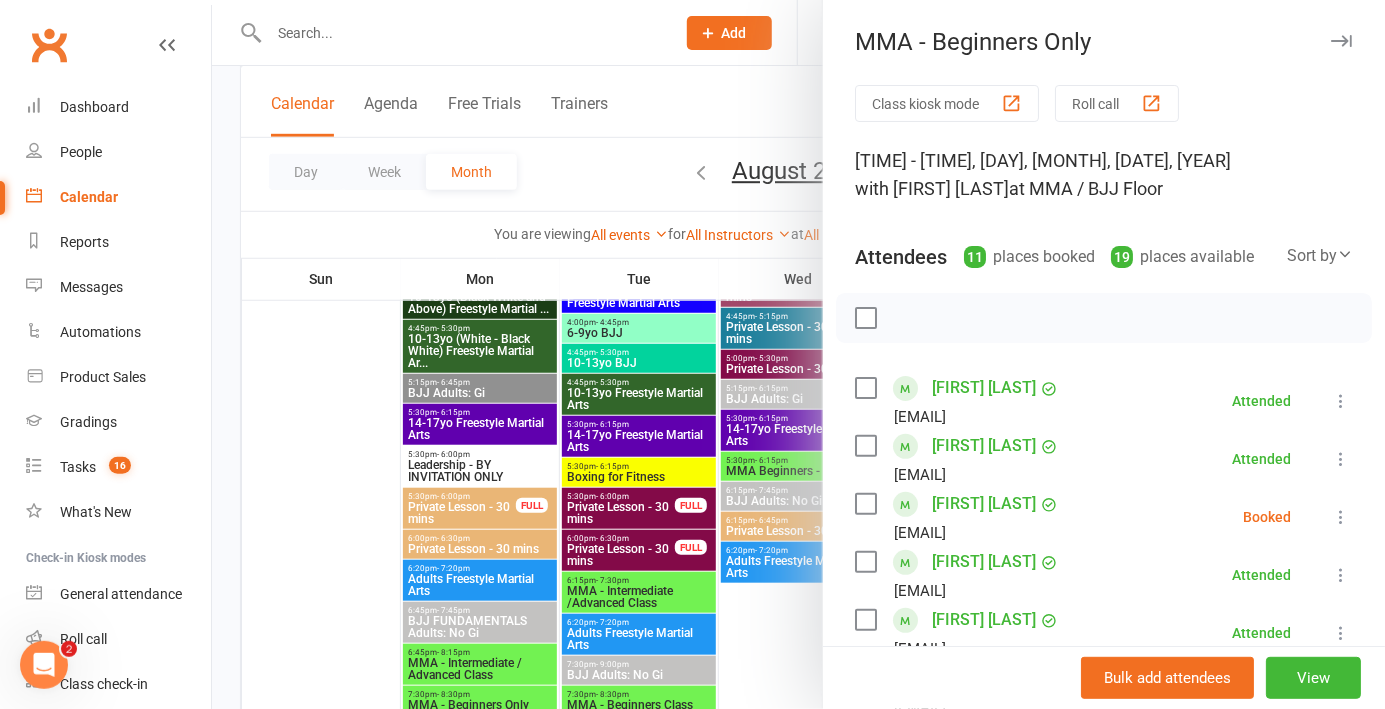 scroll, scrollTop: 0, scrollLeft: 0, axis: both 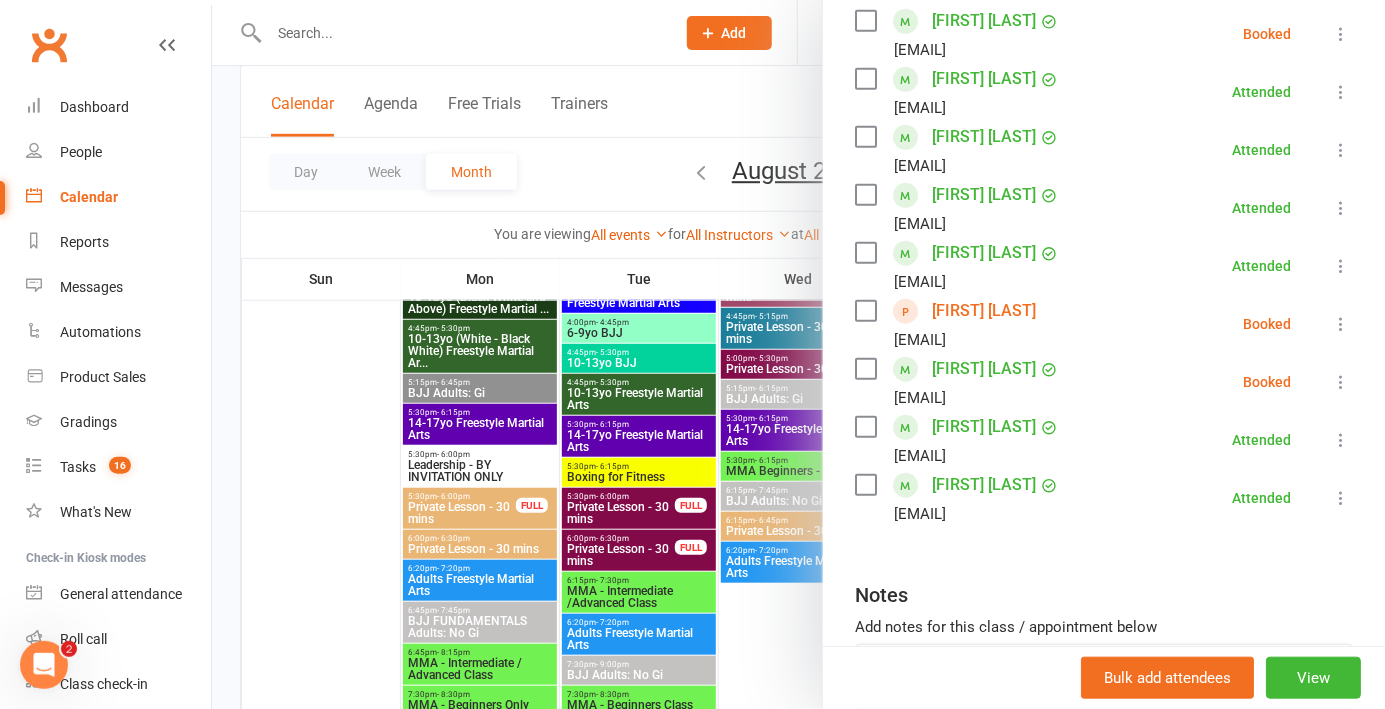 click on "[FIRST] [LAST]" at bounding box center (984, 311) 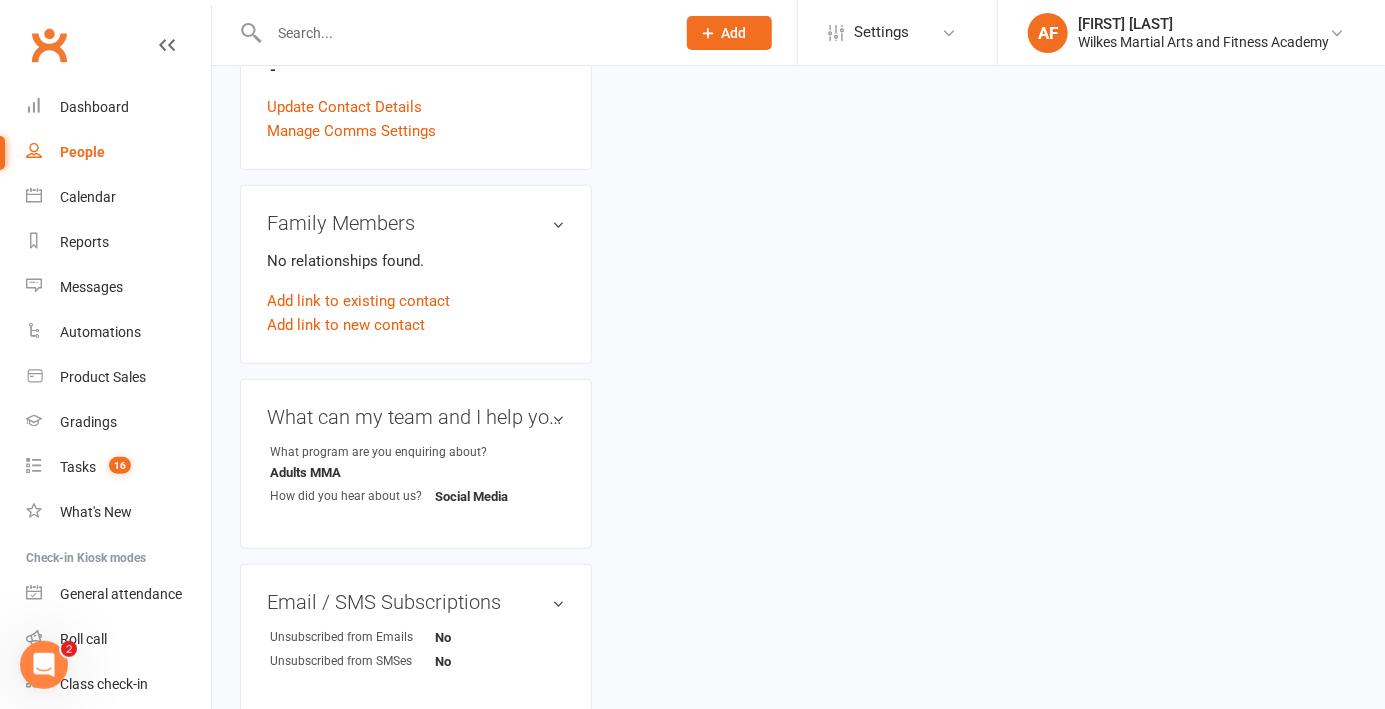 scroll, scrollTop: 0, scrollLeft: 0, axis: both 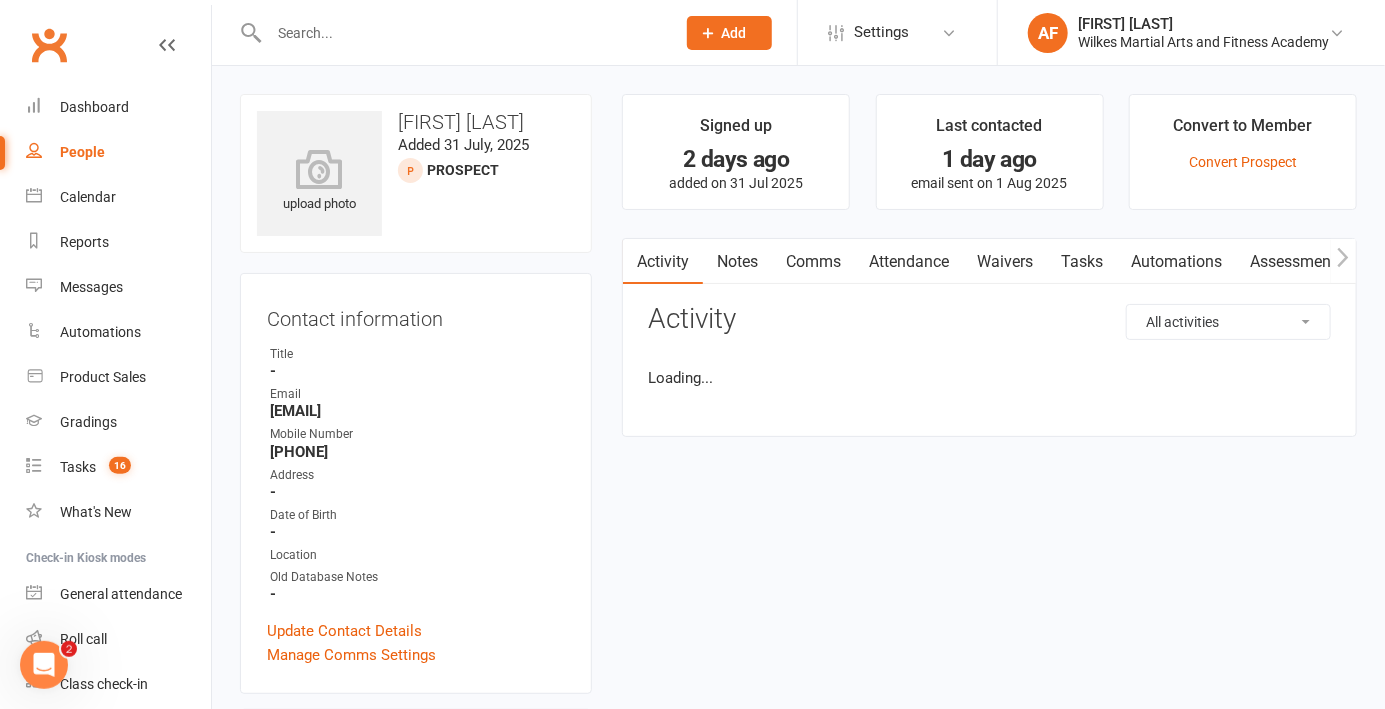 click on "Waivers" at bounding box center (1005, 262) 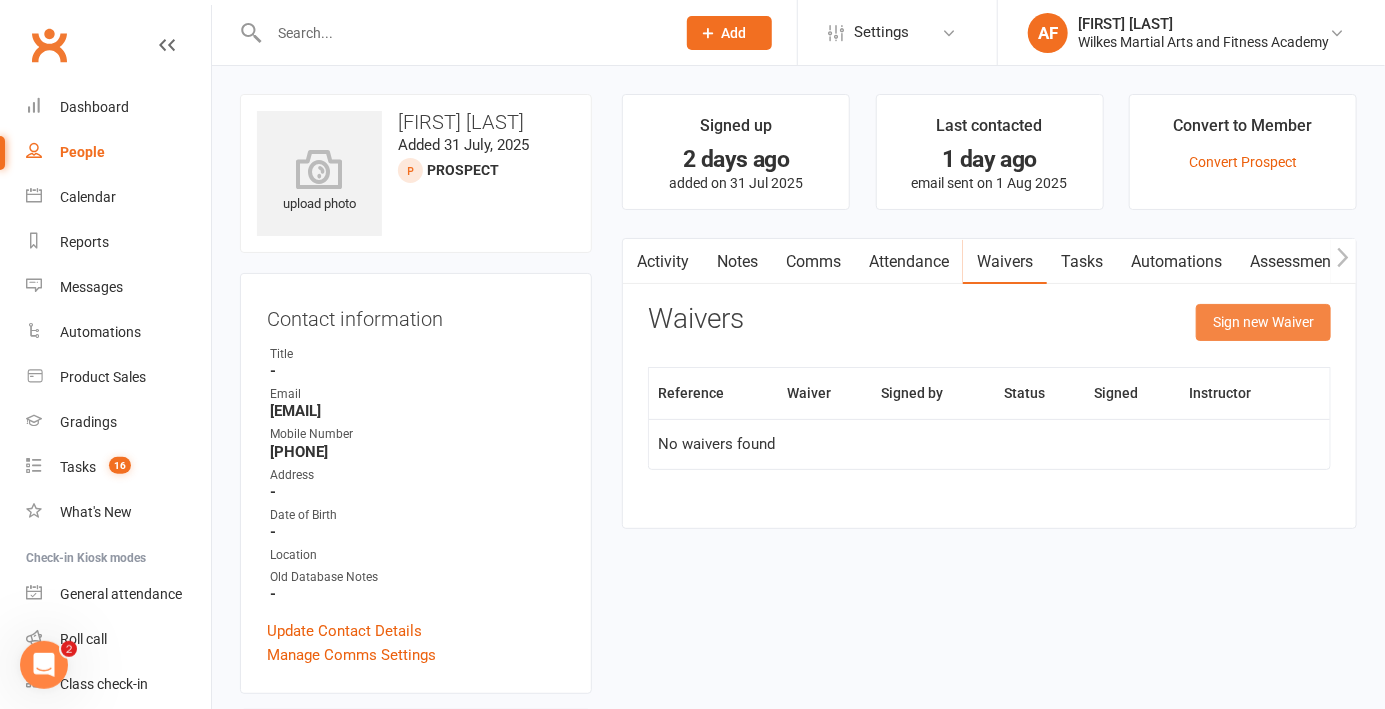 click on "Sign new Waiver" at bounding box center (1263, 322) 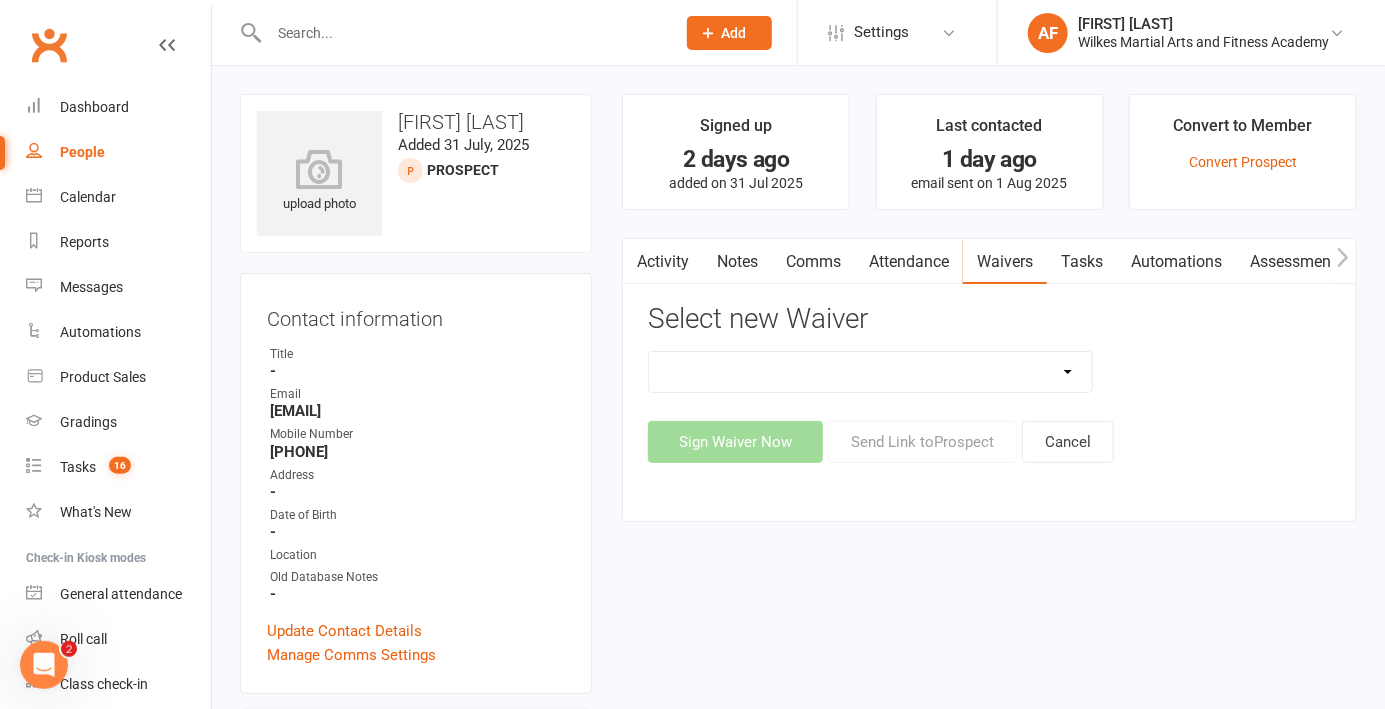 click on "ALL ACCESS Adults Membership B4F - Adults - 10 Class Pass + 1 FREE B4F - Adults - Unlimited Classes BJJ - 10-13yo - 1 x per week BJJ - 10-13yo - 2 x per week (3rd class FREE) BJJ - 10-13yo - 2 x per week (3rd class FREE) [INCLUDES 25% FAM DISCOUNT] BJJ - 6-9yo - 1 x per week BJJ - 6-9yo - 2 x per week BJJ - Adults - 1 x per week BJJ - Adults - Unlimited Classes Child - All Ages with Family Discount - Once per week FMA - 10-13yo FMA - 10-13yo - 1 x per week FMA - 14-17yo FMA - 14-17yo - 1 x per week FMA - 2-5yo - Little Heroes FMA - 2-5yo Little Heroes 1 x per week FMA - 6-9yo FMA - 6-9yo - 1 x per week FMA - Adults FMA - Adults - 1 x per week FMA Adults with family discount Gym Only Informed Consent - Adults Informed Consent - Child MMA - Adults - Unlimited Classes Private Lessons - 1 x 30 min session per week" at bounding box center (870, 372) 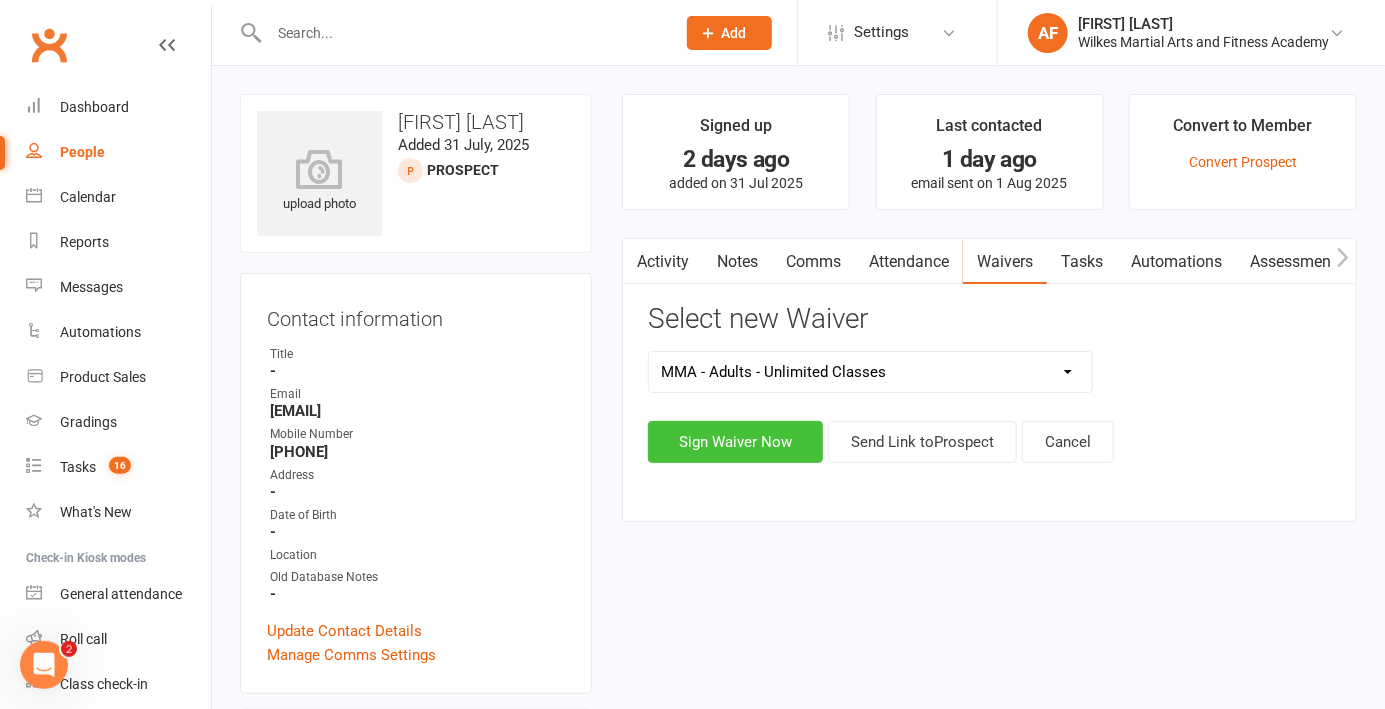 click on "Sign Waiver Now" at bounding box center [735, 442] 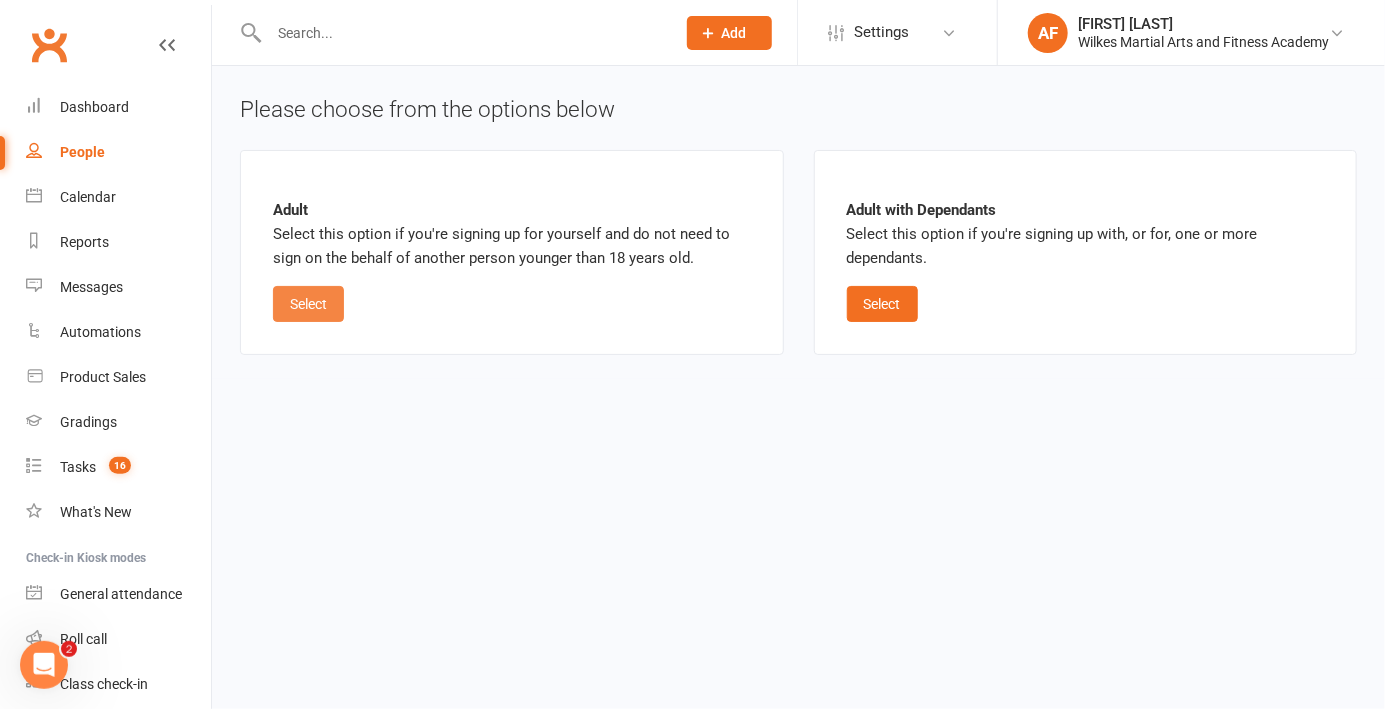 click on "Select" at bounding box center (308, 304) 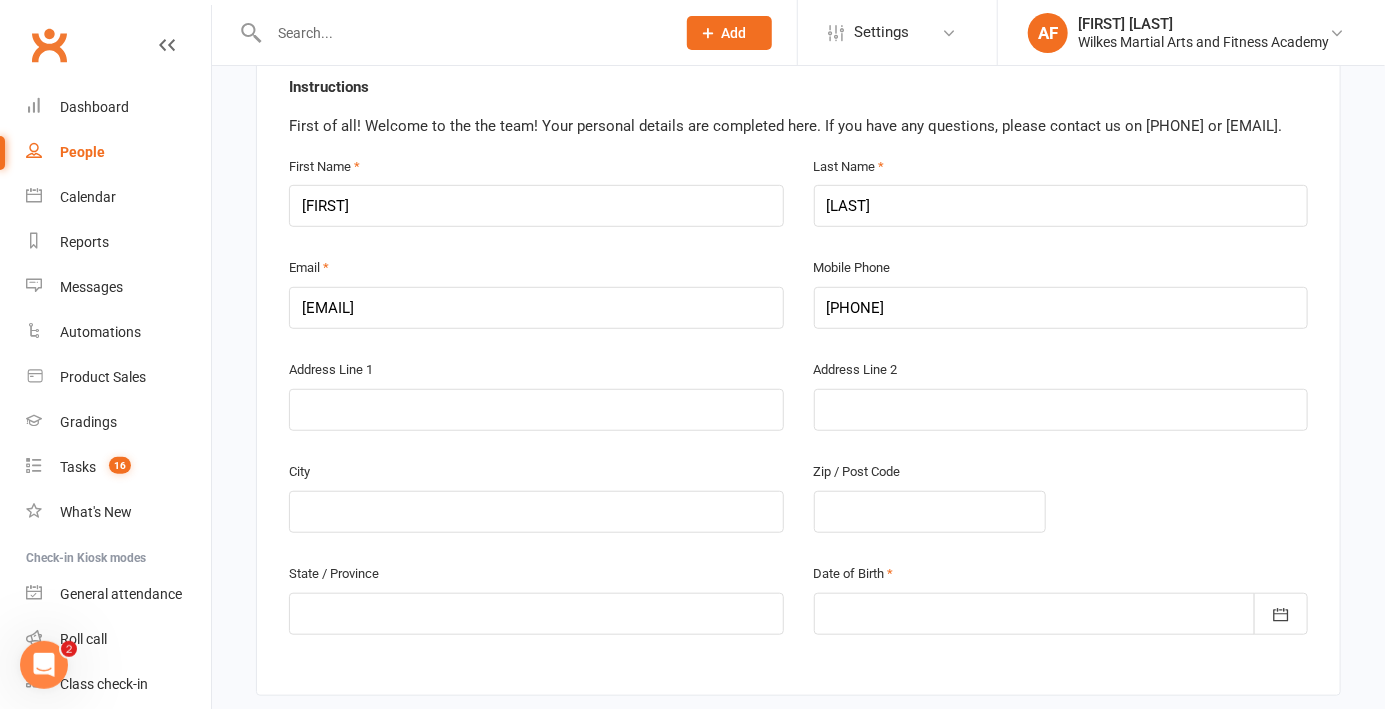 scroll, scrollTop: 455, scrollLeft: 0, axis: vertical 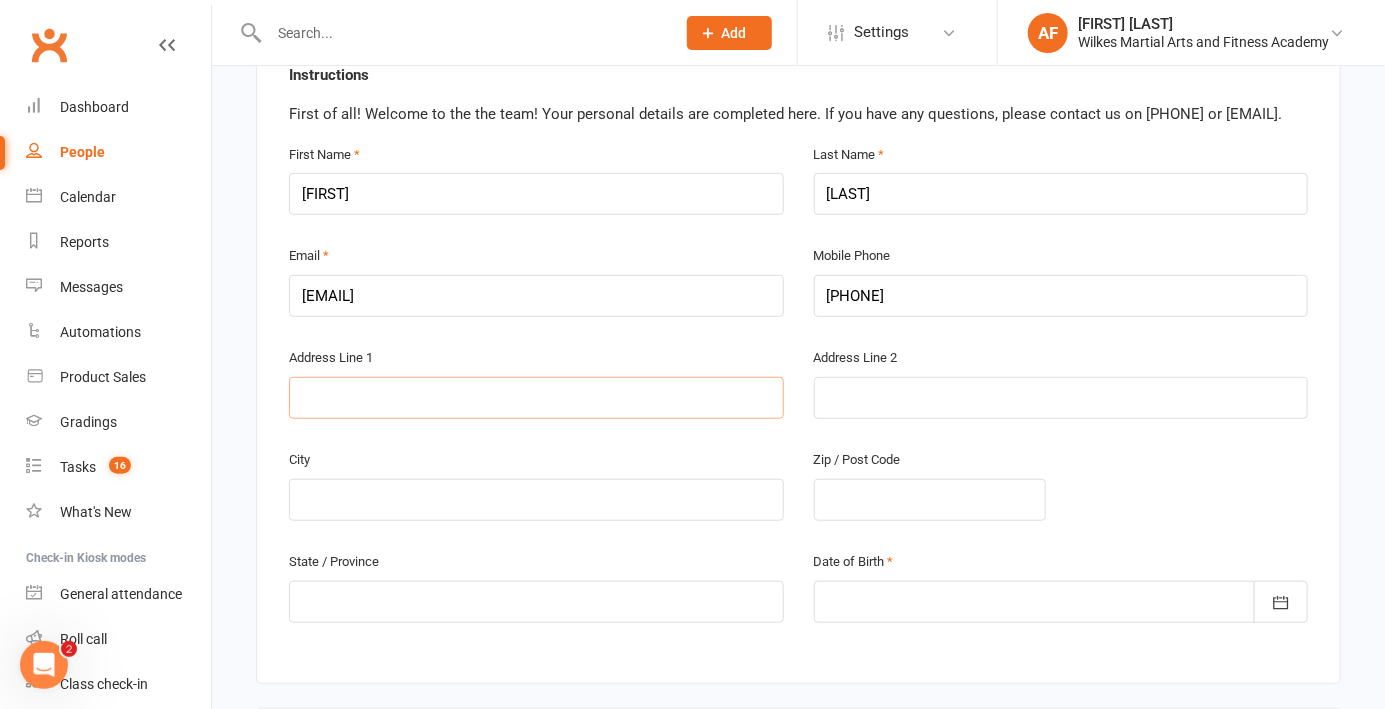 click at bounding box center (536, 398) 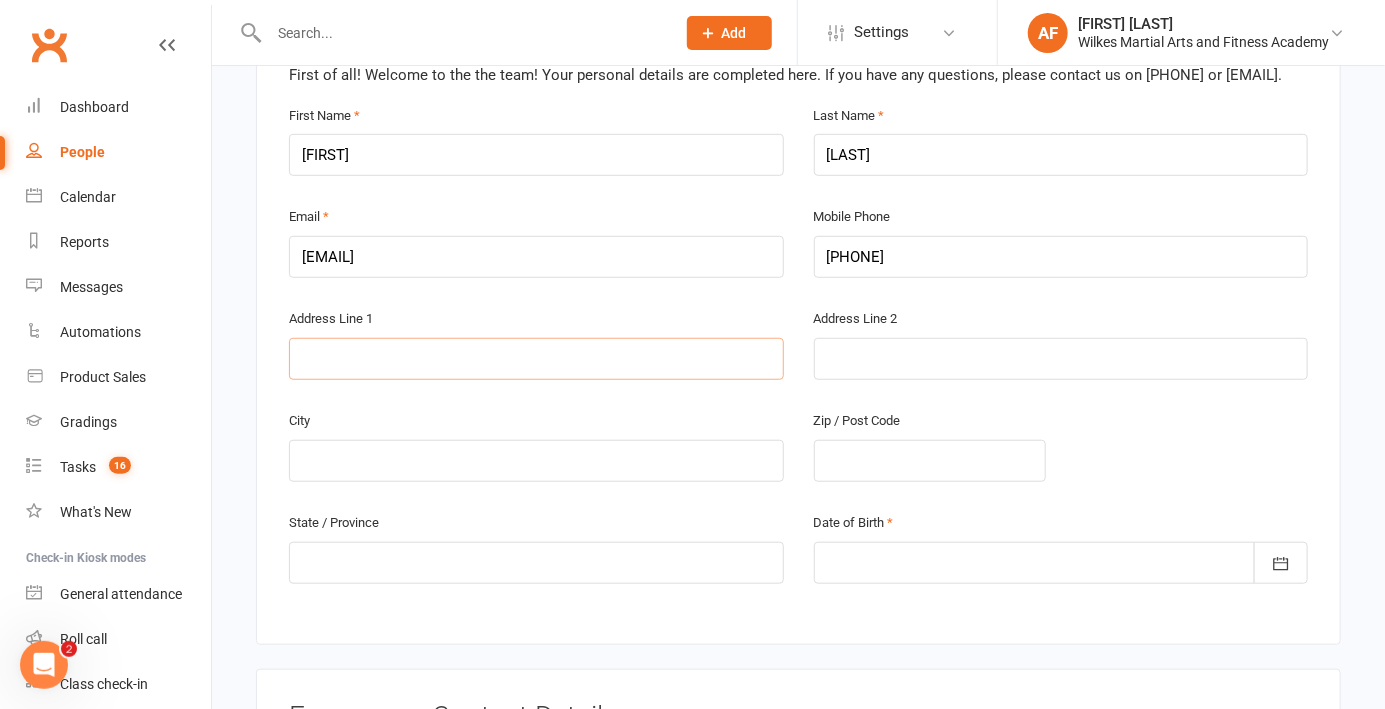 scroll, scrollTop: 551, scrollLeft: 0, axis: vertical 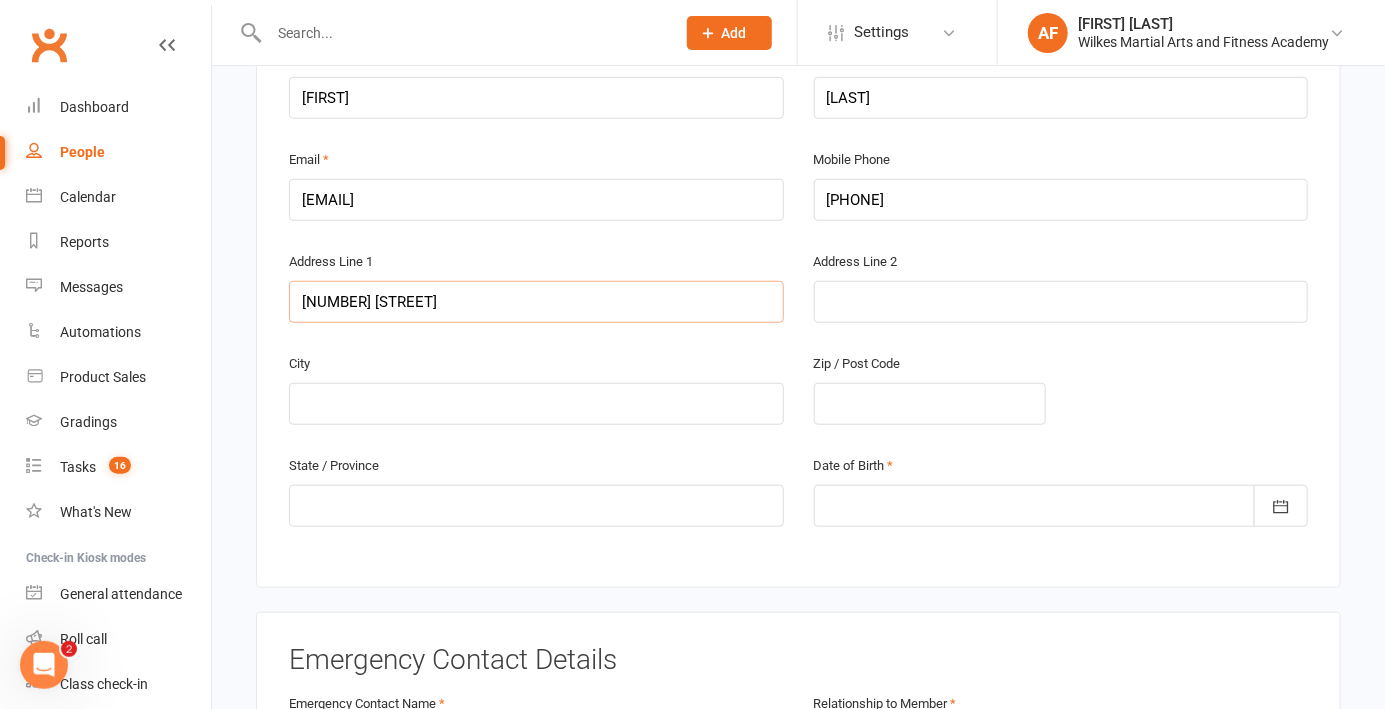 type on "[NUMBER] [STREET]" 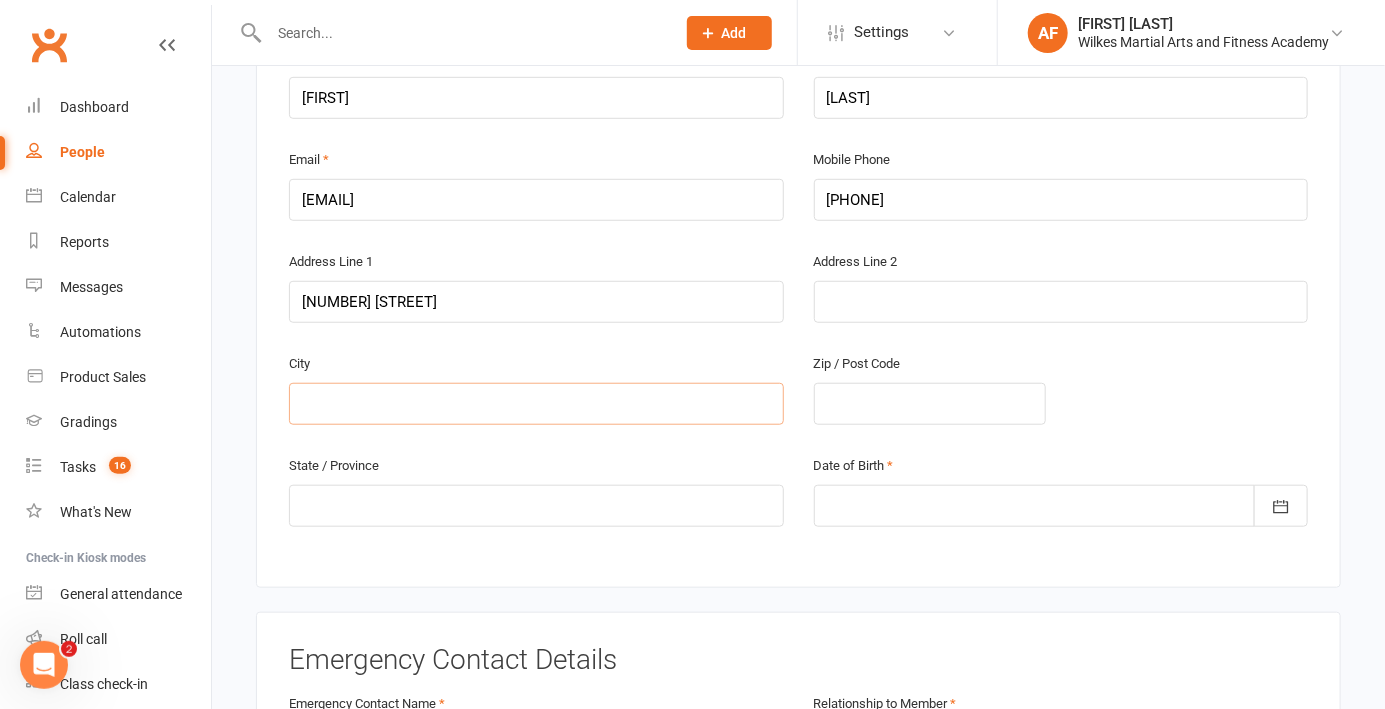 click at bounding box center [536, 404] 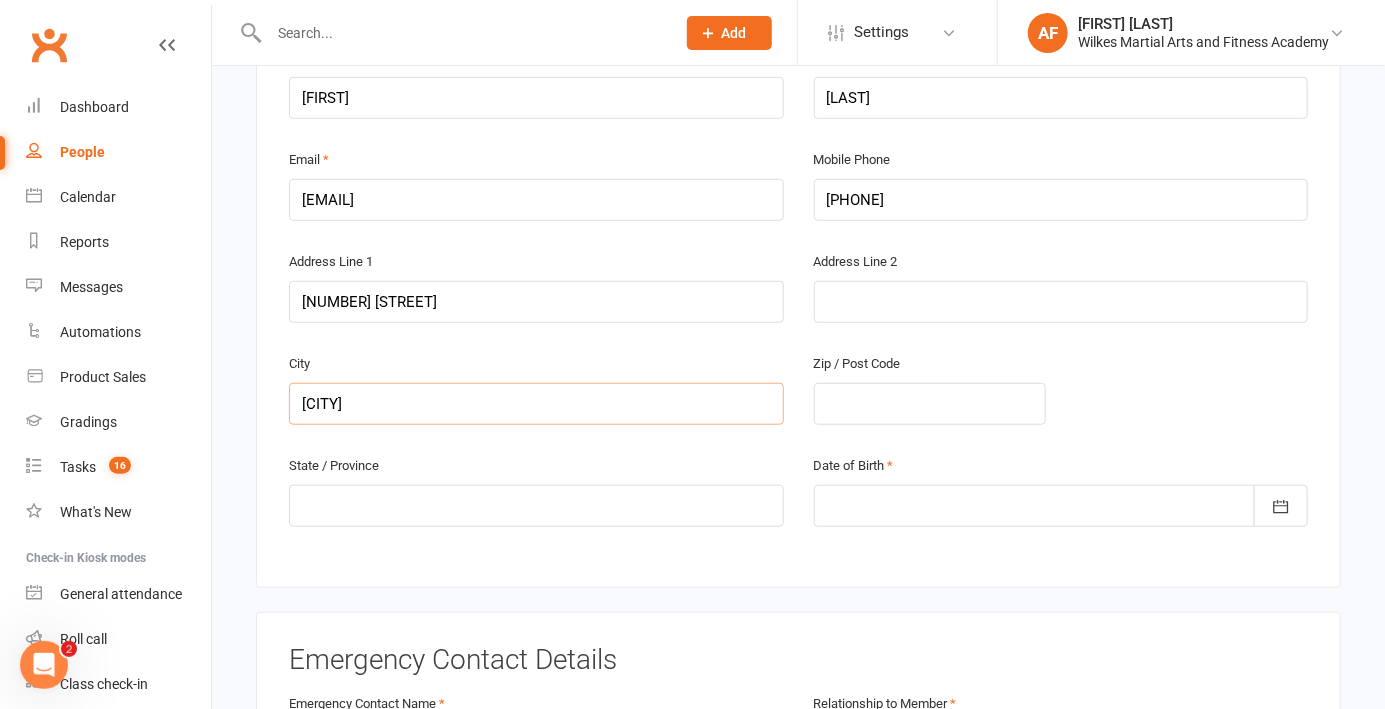 type on "[CITY]" 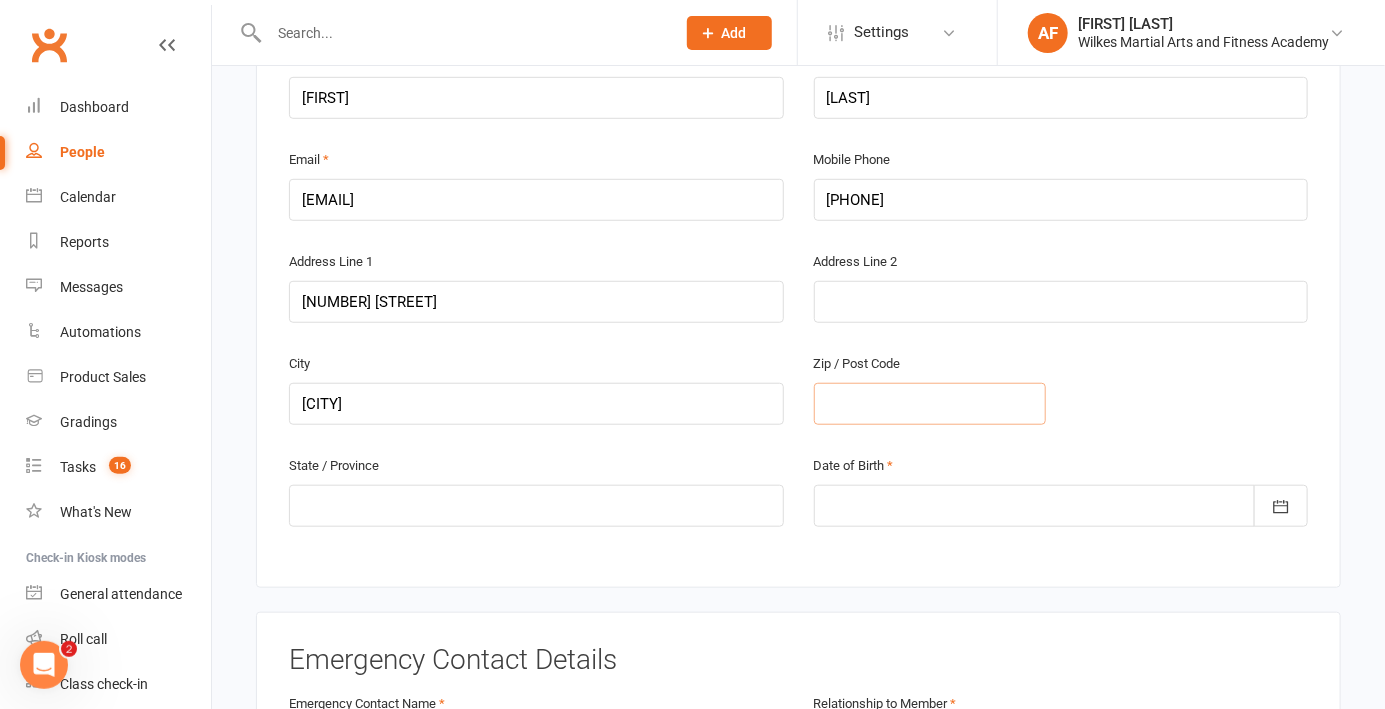click at bounding box center (930, 404) 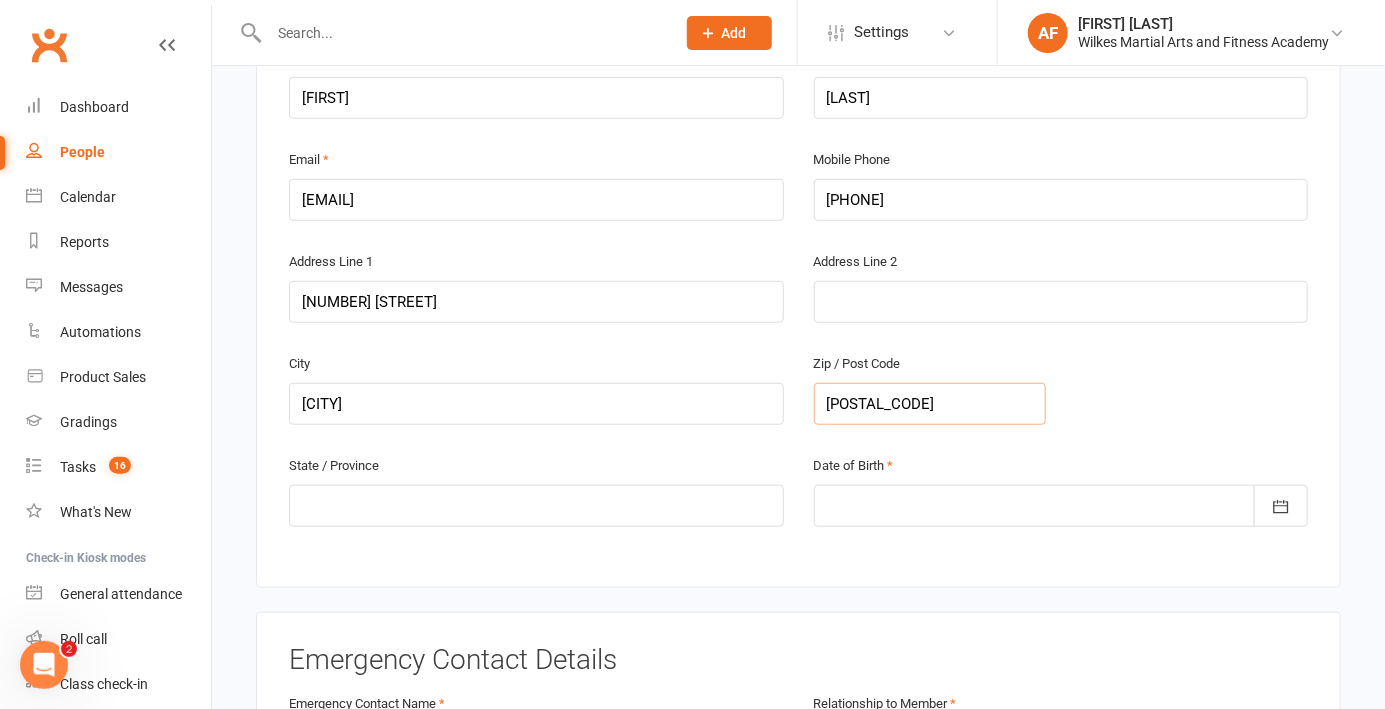 type on "[POSTAL_CODE]" 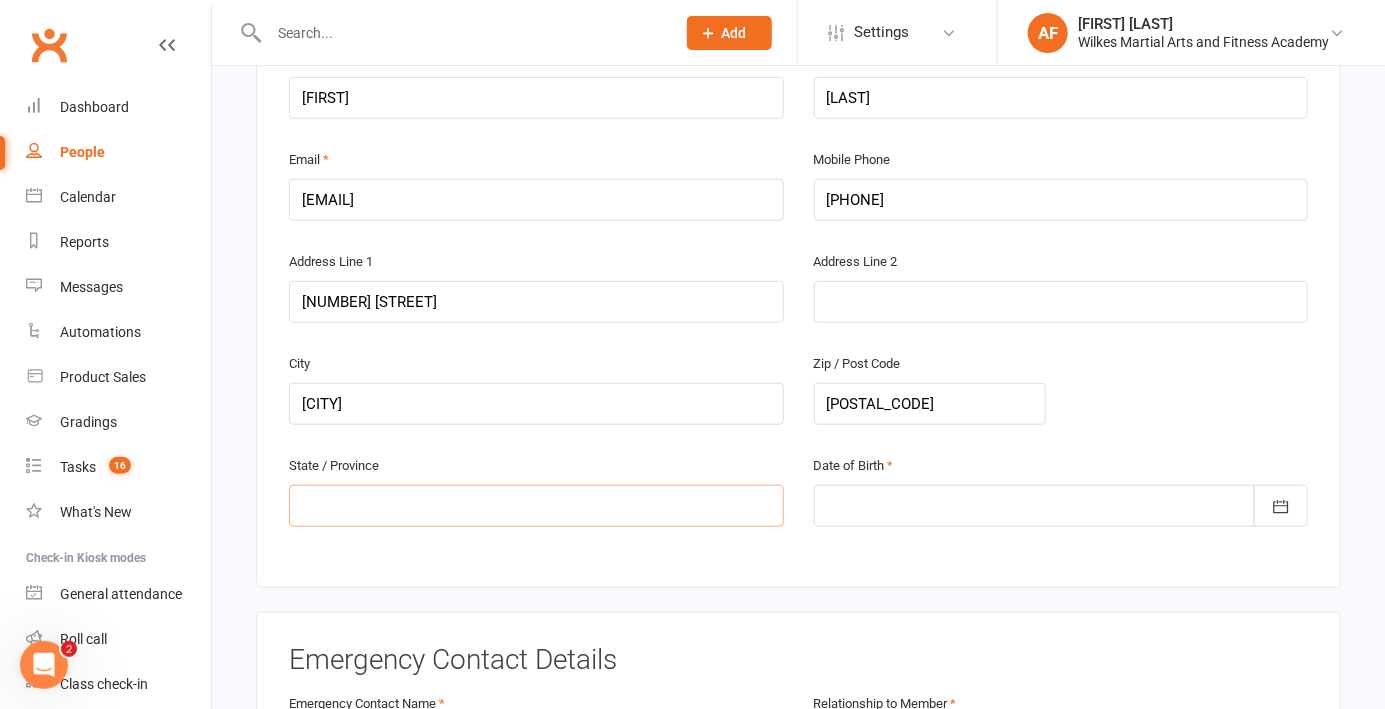 click at bounding box center [536, 506] 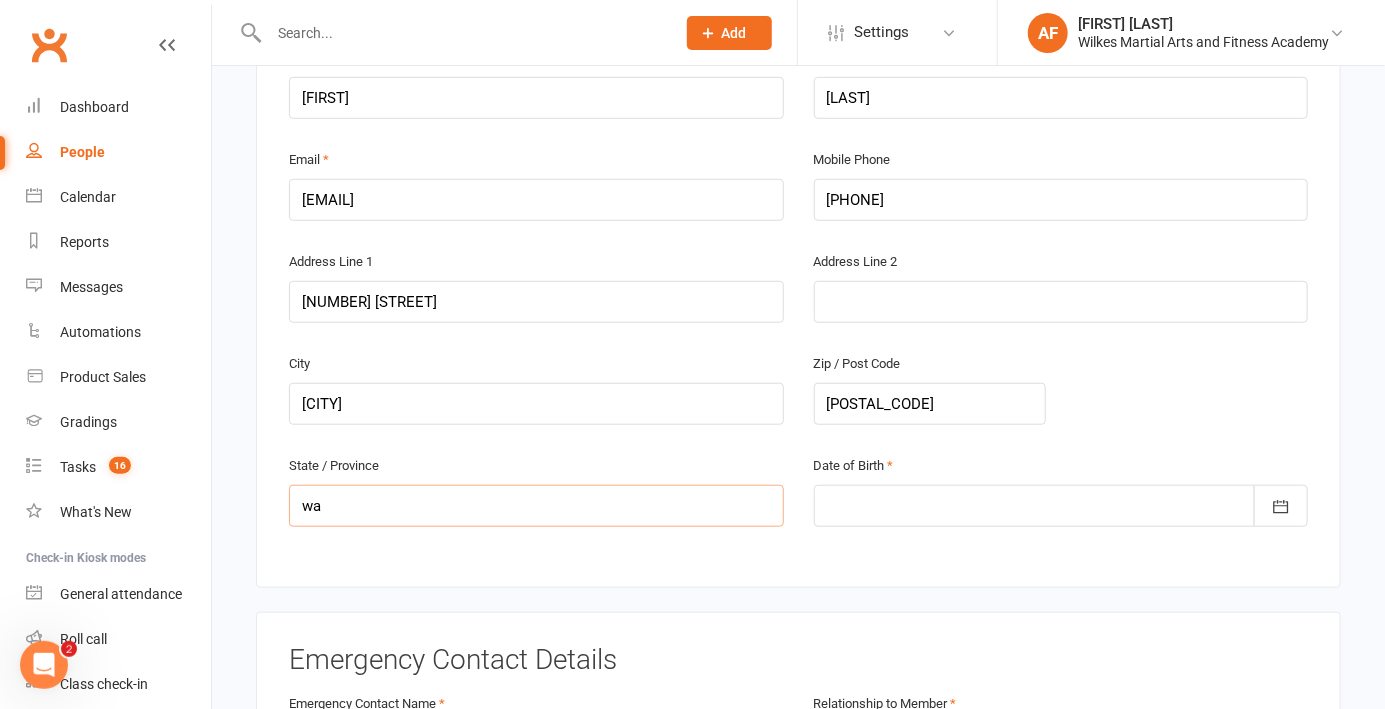 type on "wa" 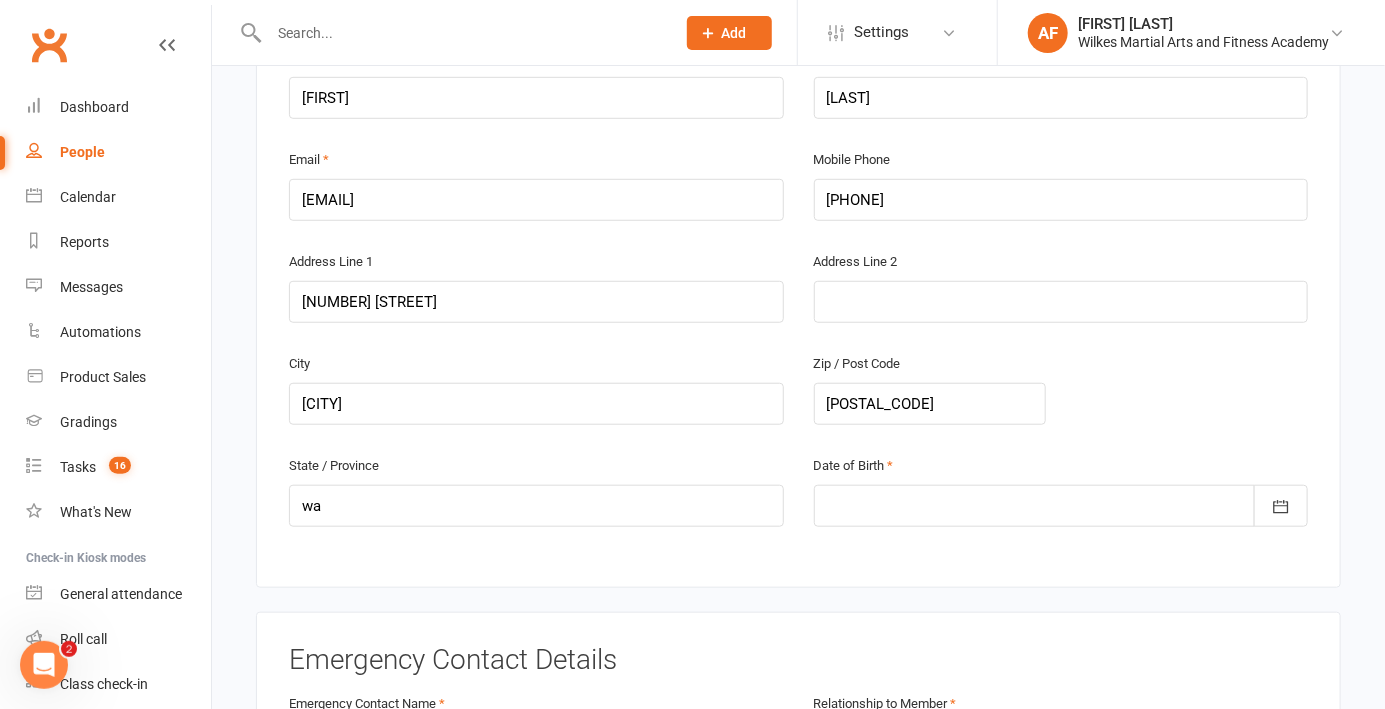 click at bounding box center [1061, 506] 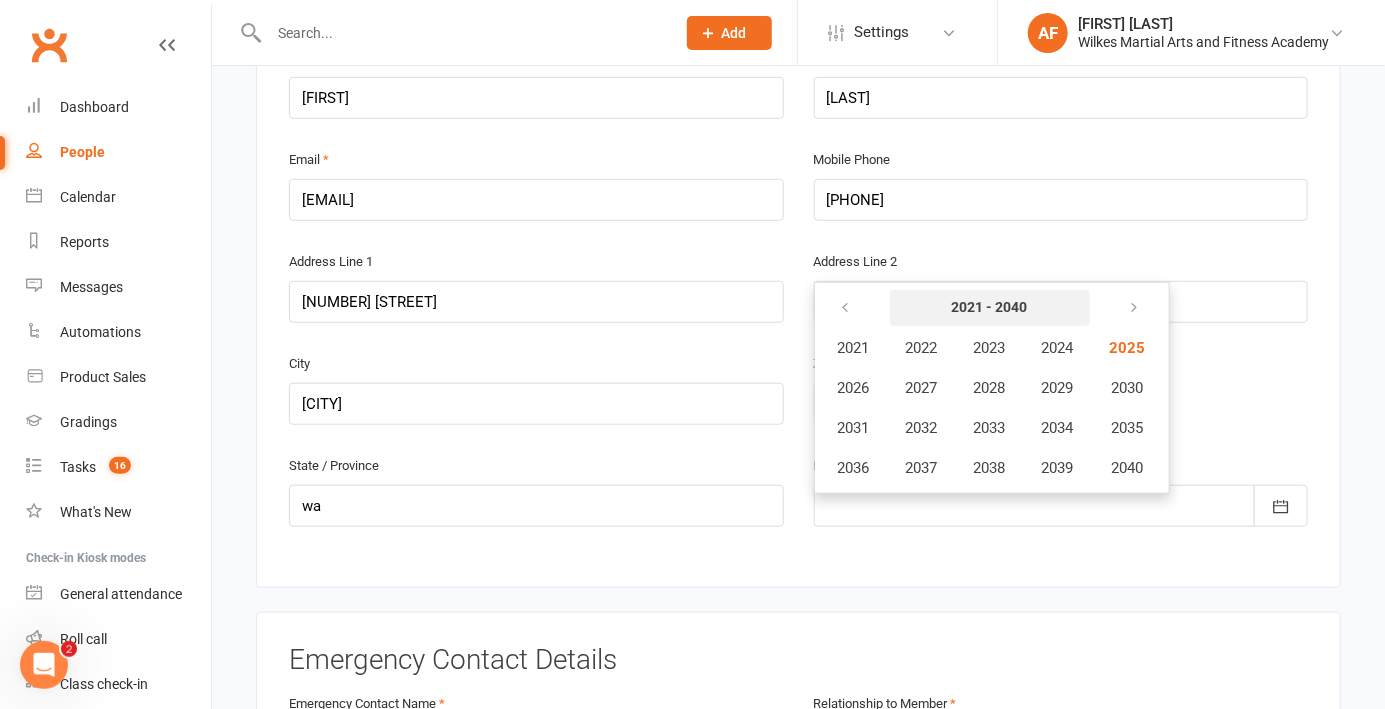 click on "2021 - 2040" at bounding box center [990, 307] 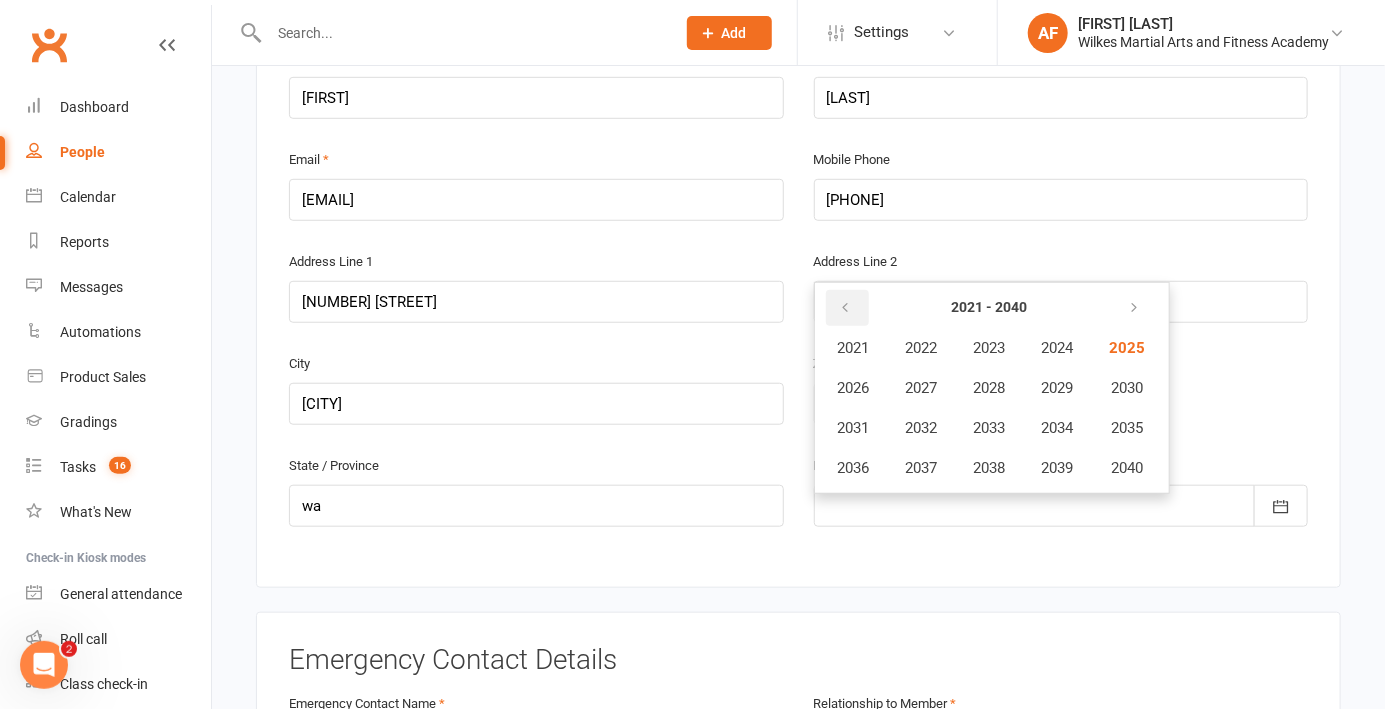 click at bounding box center (846, 308) 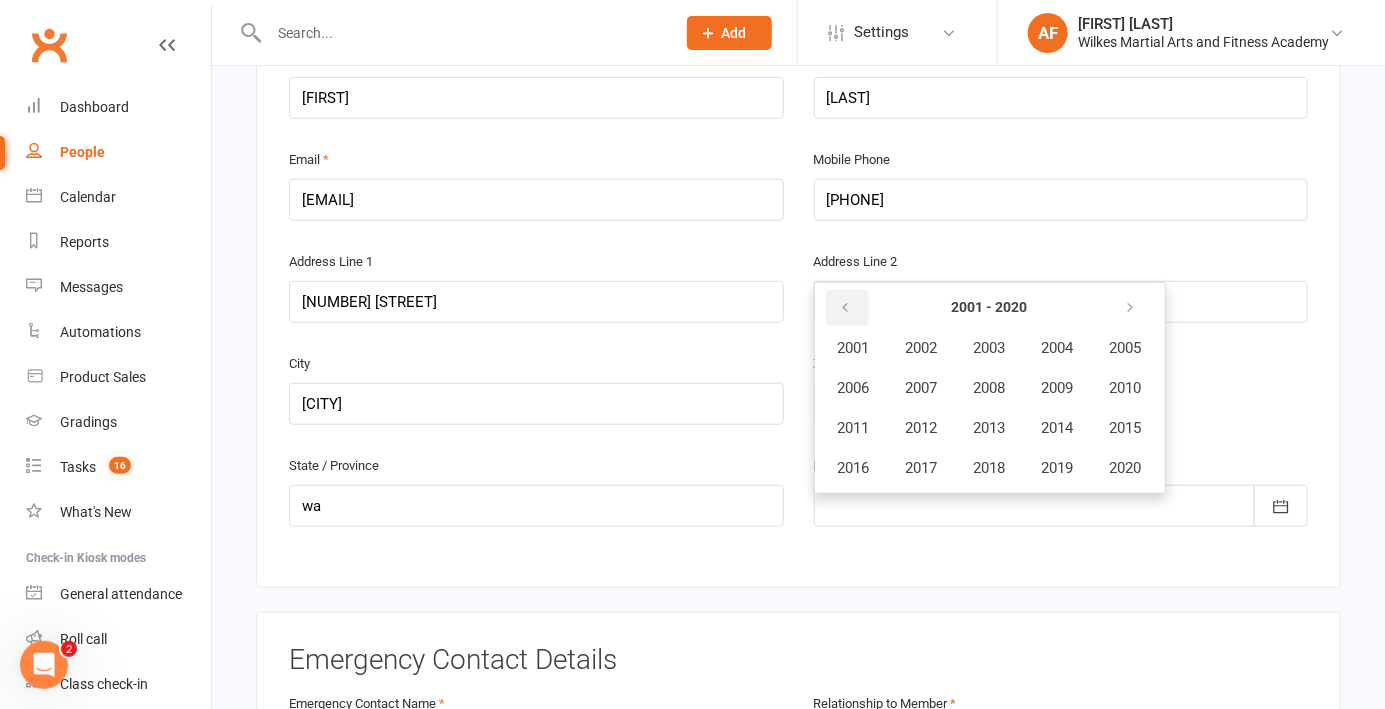 click at bounding box center (846, 308) 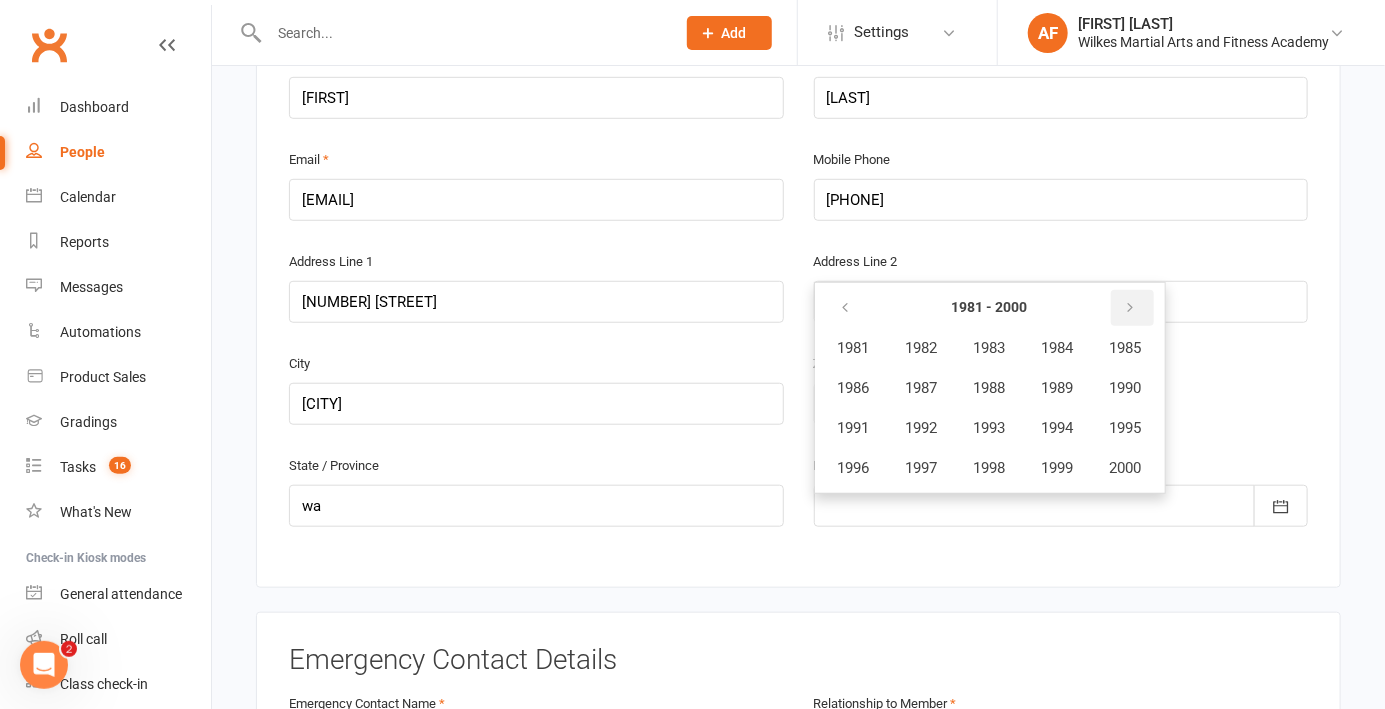 click at bounding box center [1132, 308] 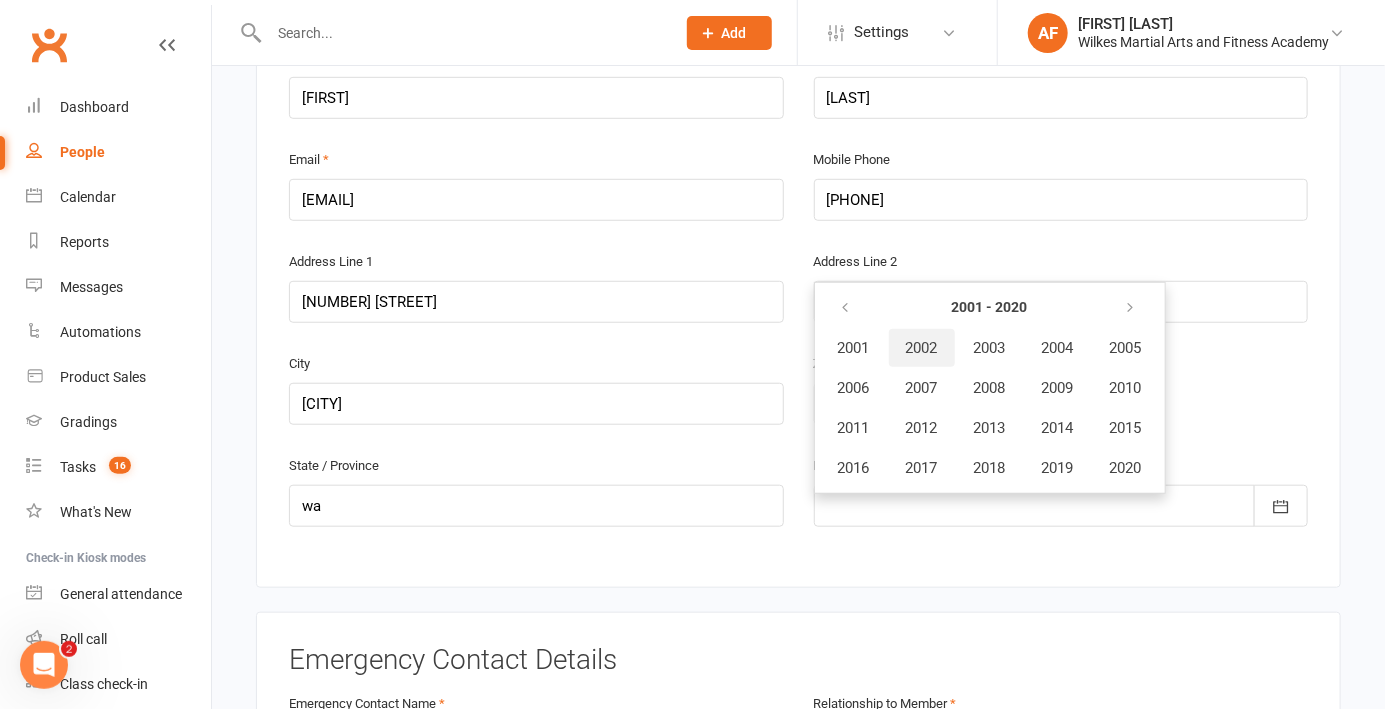 click on "2002" at bounding box center [922, 348] 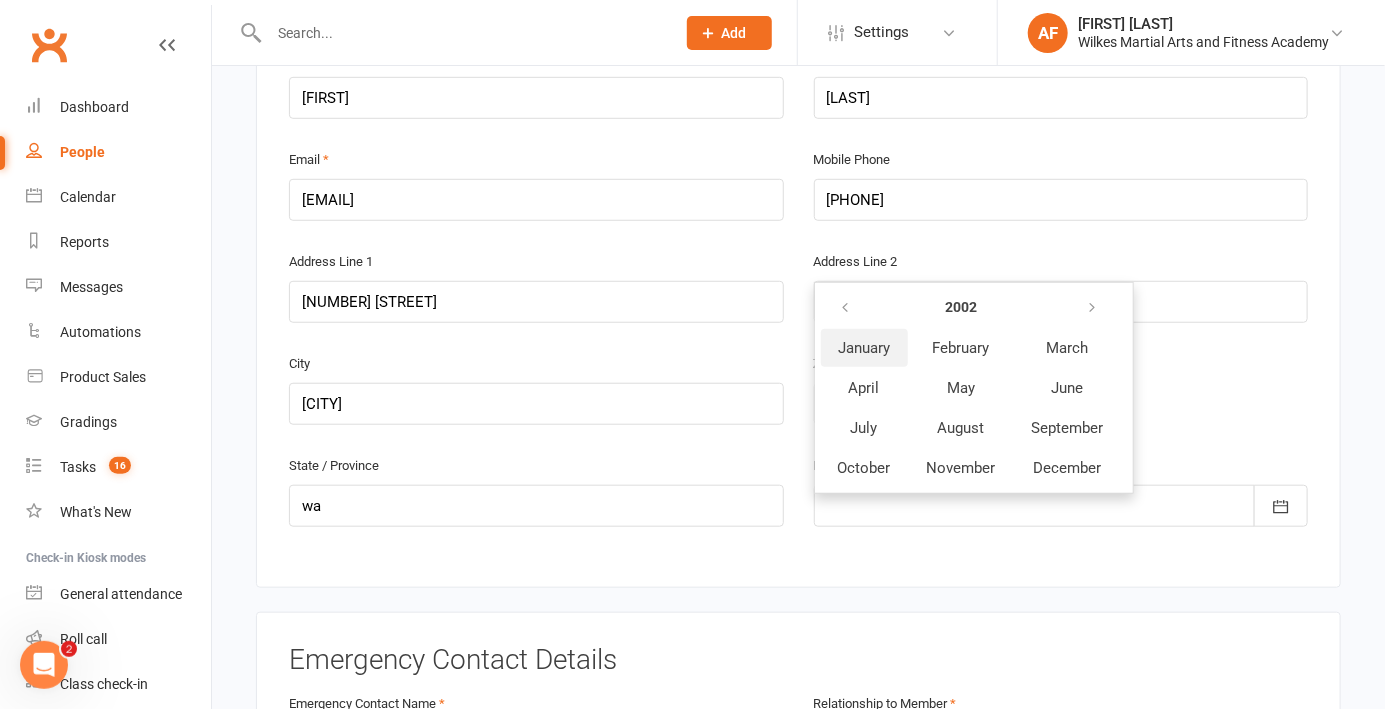 click on "January" at bounding box center [864, 348] 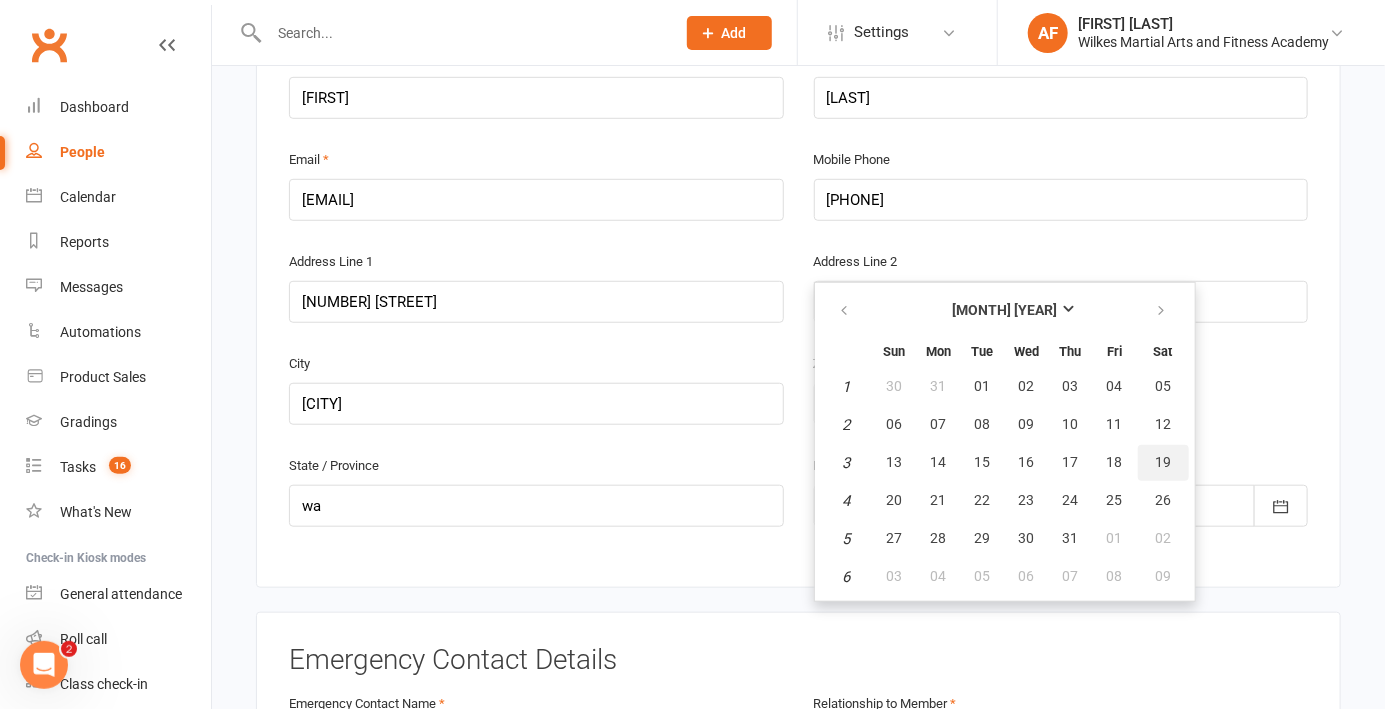 click on "19" at bounding box center (1163, 462) 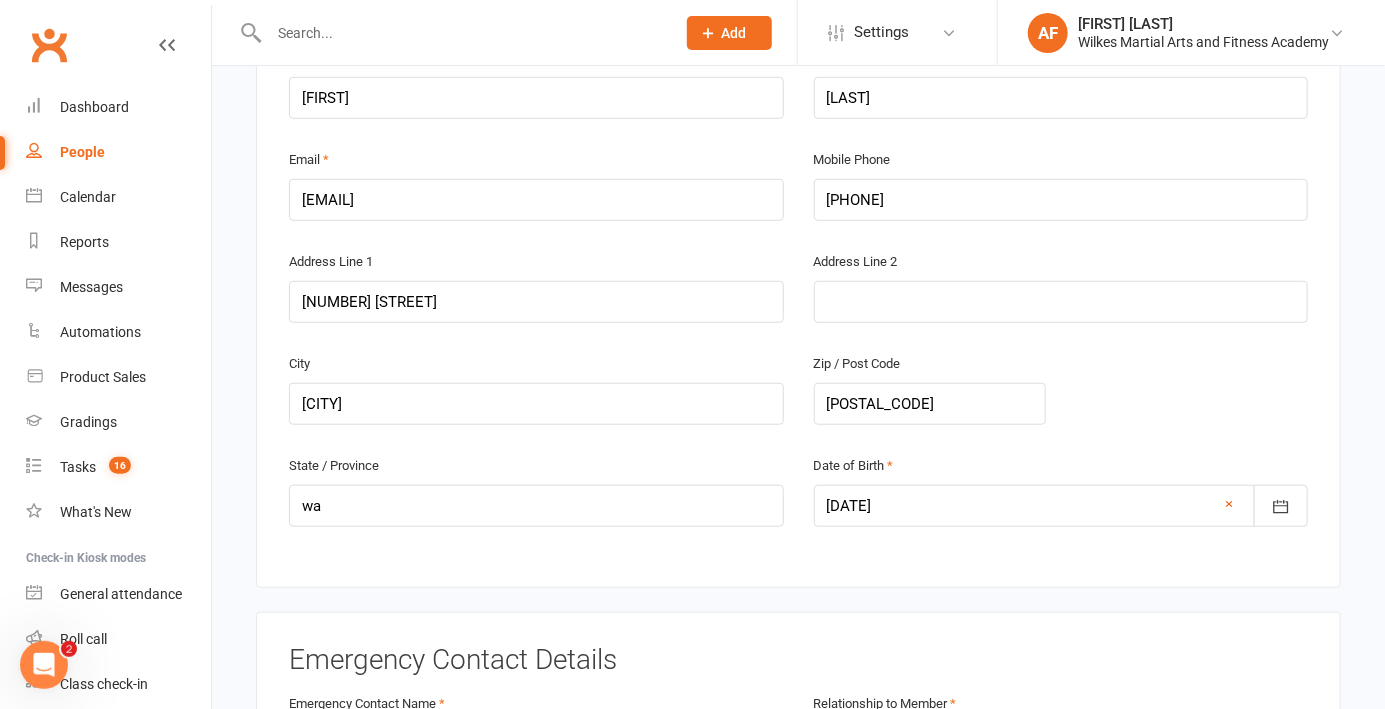 click on "Date of Birth [DATE]
January 2002
Sun Mon Tue Wed Thu Fri Sat
1
30
31
01
02
03
04
05
2
06
07
08
09
10
11
12
3
13
14
15
16
17
18
19
4
20
21
22
23
24
25
26
5
27
28
29
30
31
01
02
6 03" at bounding box center [1061, 490] 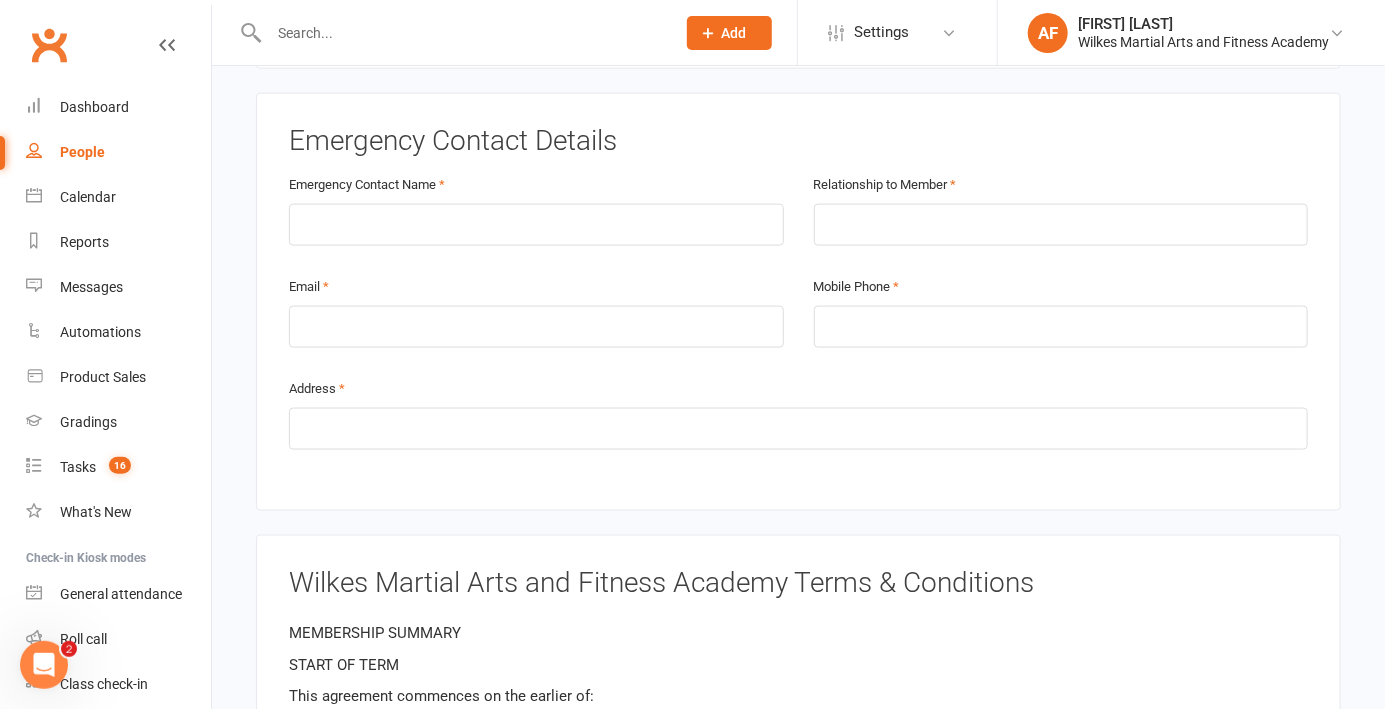 scroll, scrollTop: 1088, scrollLeft: 0, axis: vertical 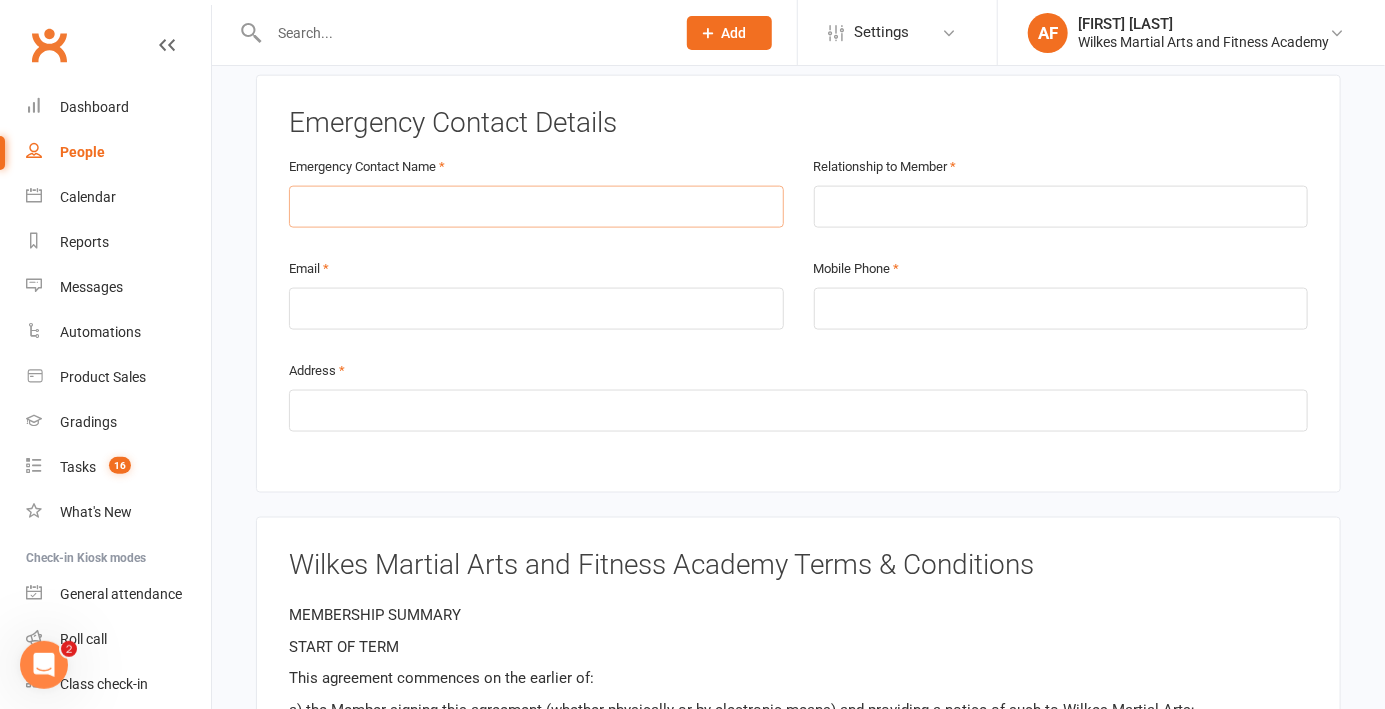 click at bounding box center (536, 207) 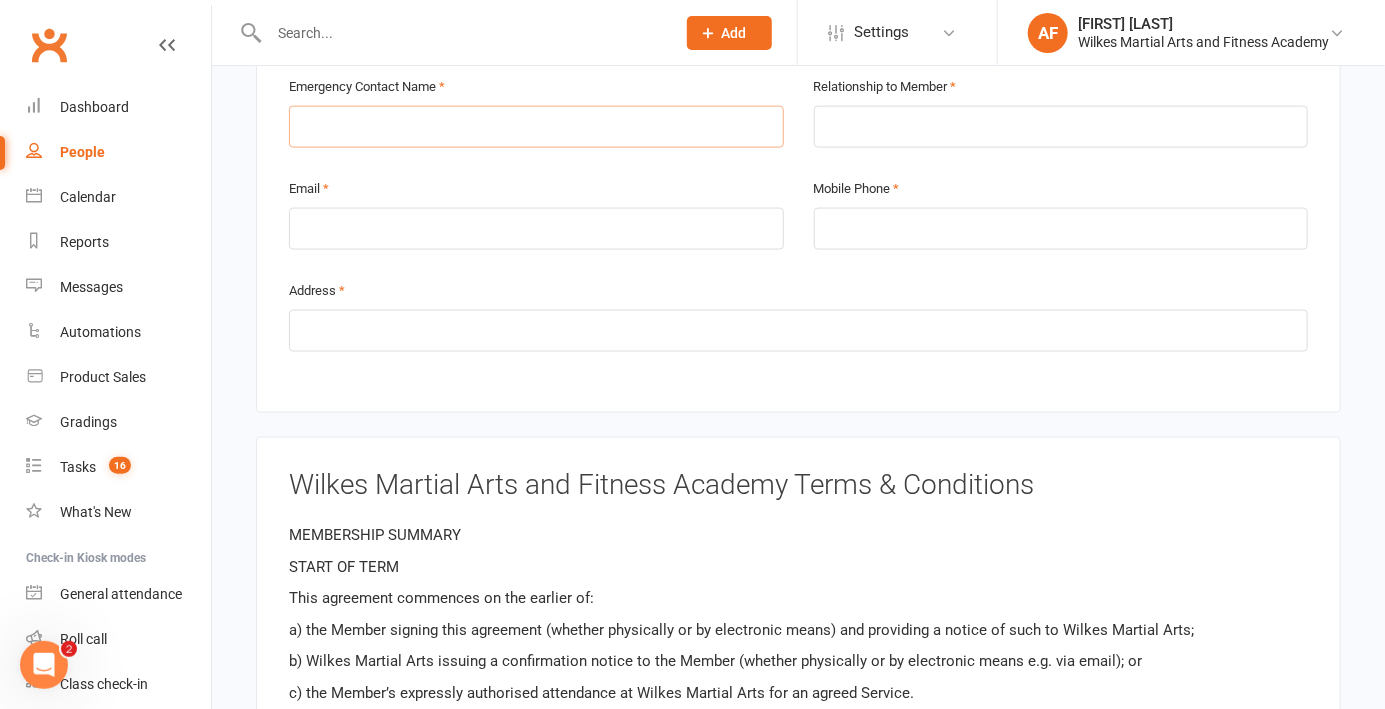 scroll, scrollTop: 1184, scrollLeft: 0, axis: vertical 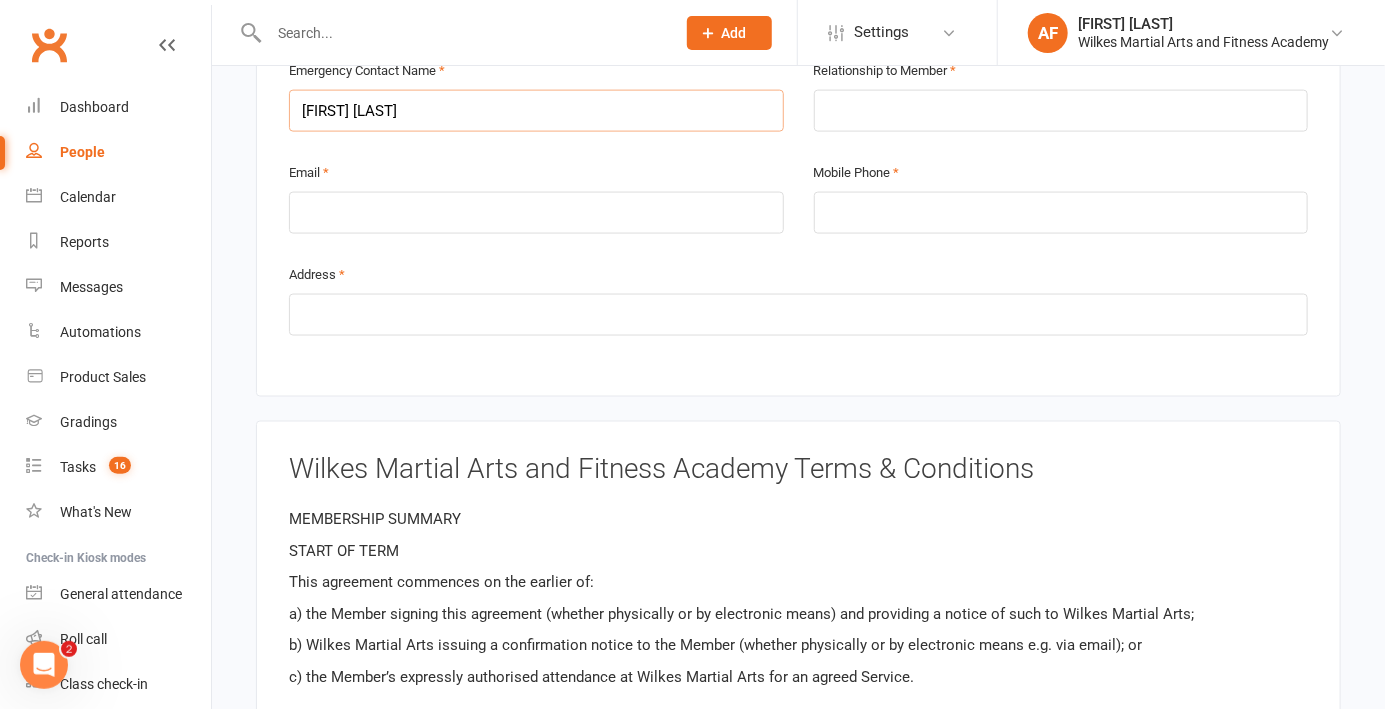 type on "[FIRST] [LAST]" 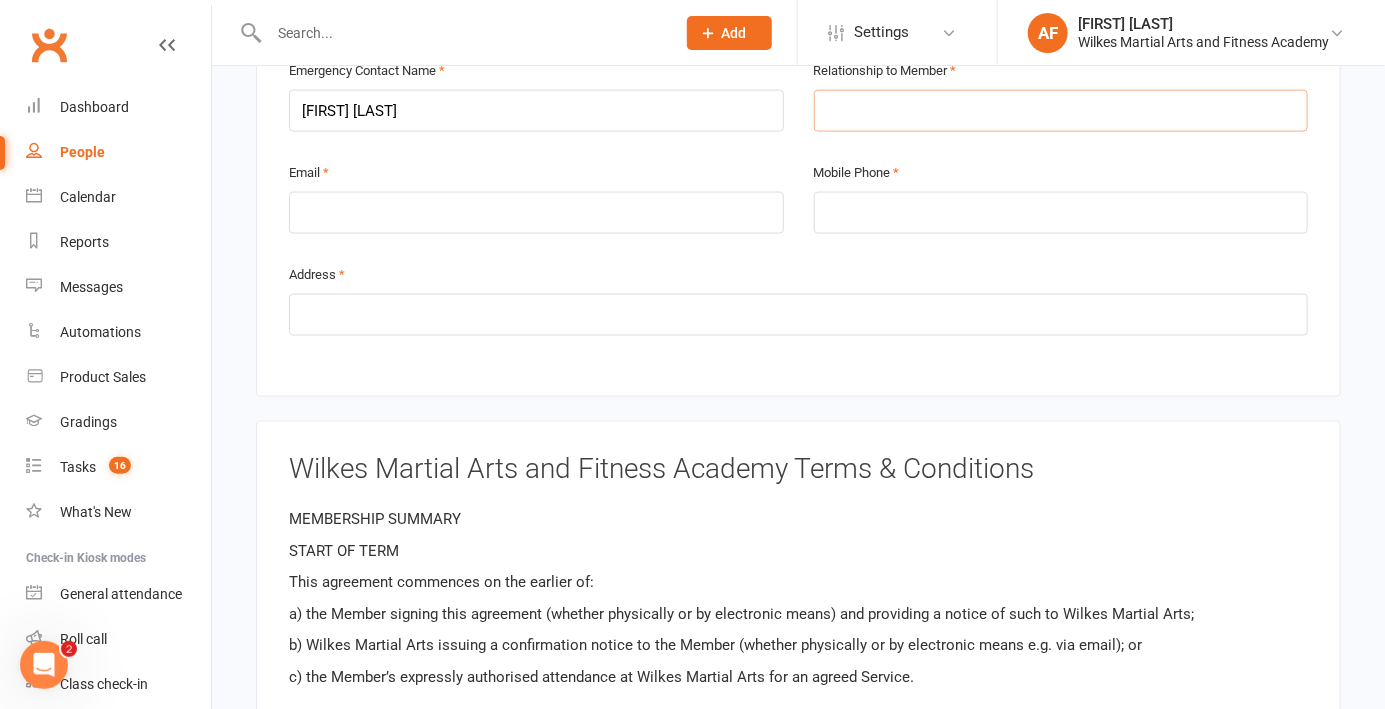 click at bounding box center (1061, 111) 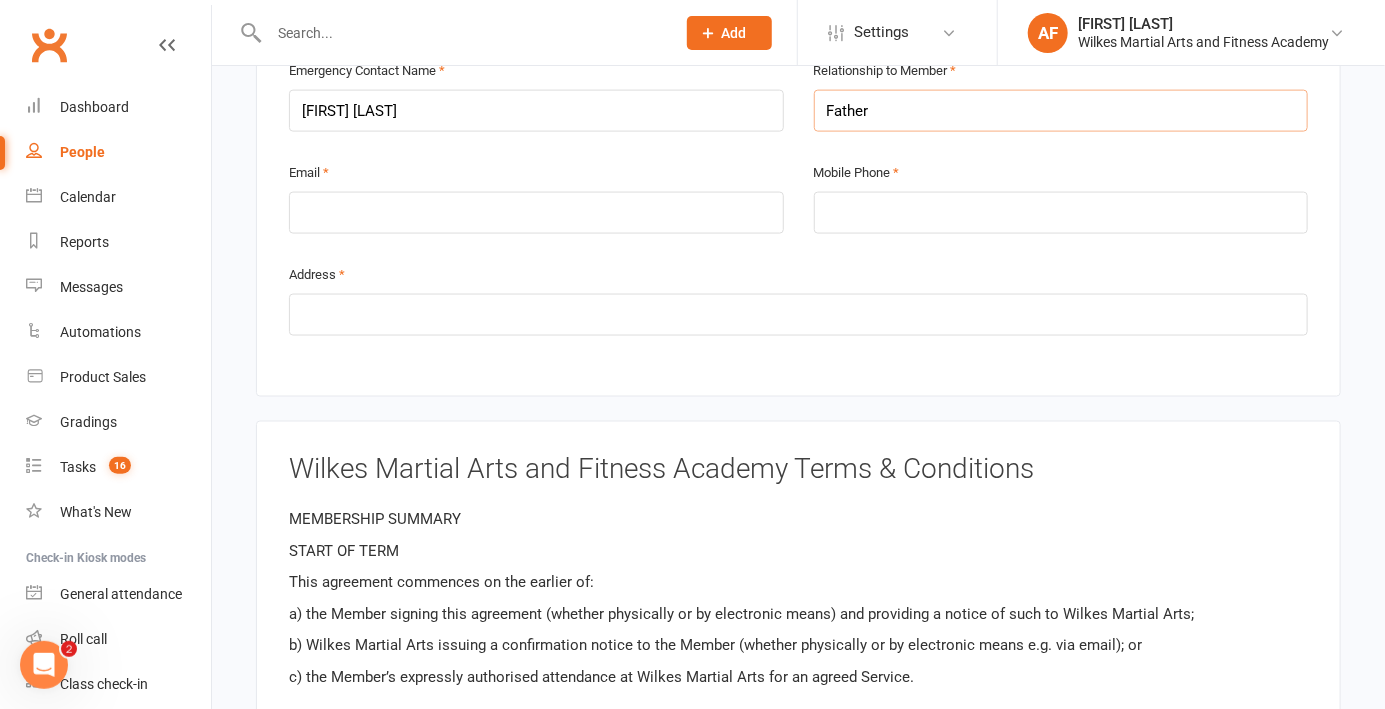 type on "Father" 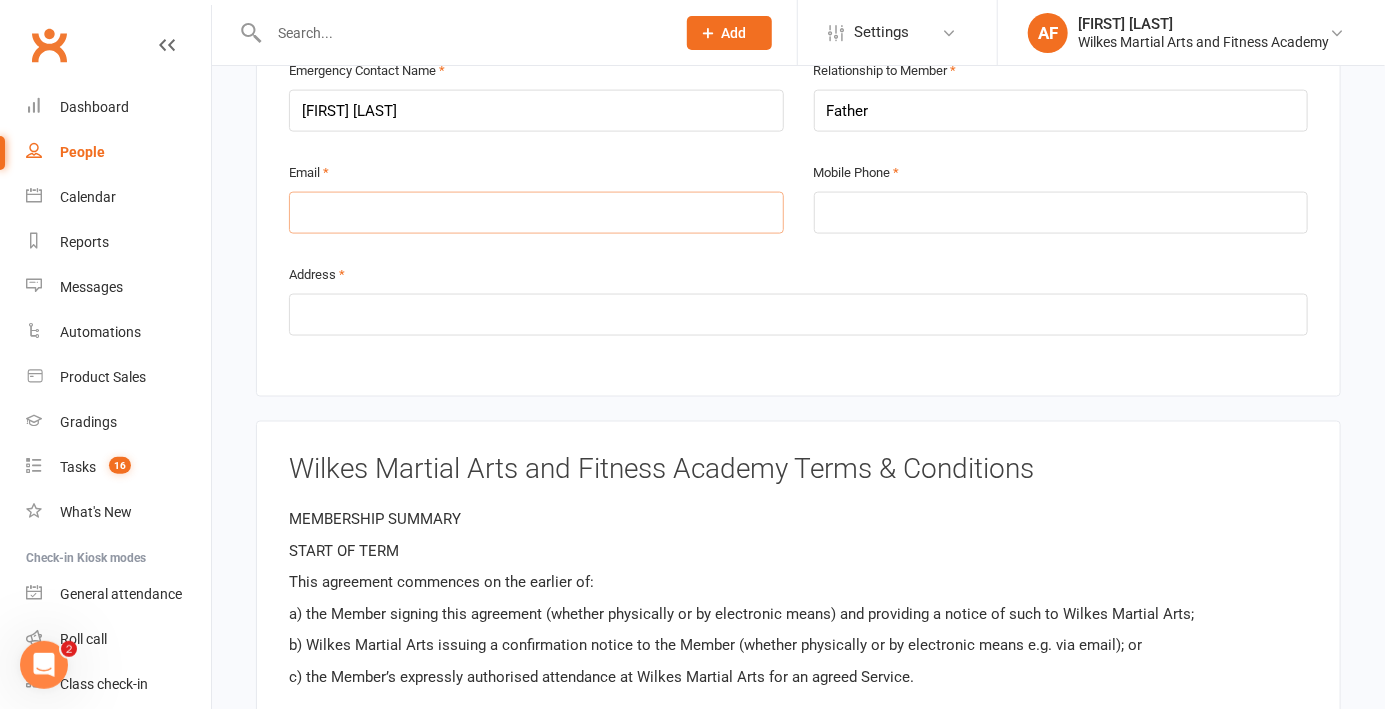 click at bounding box center [536, 213] 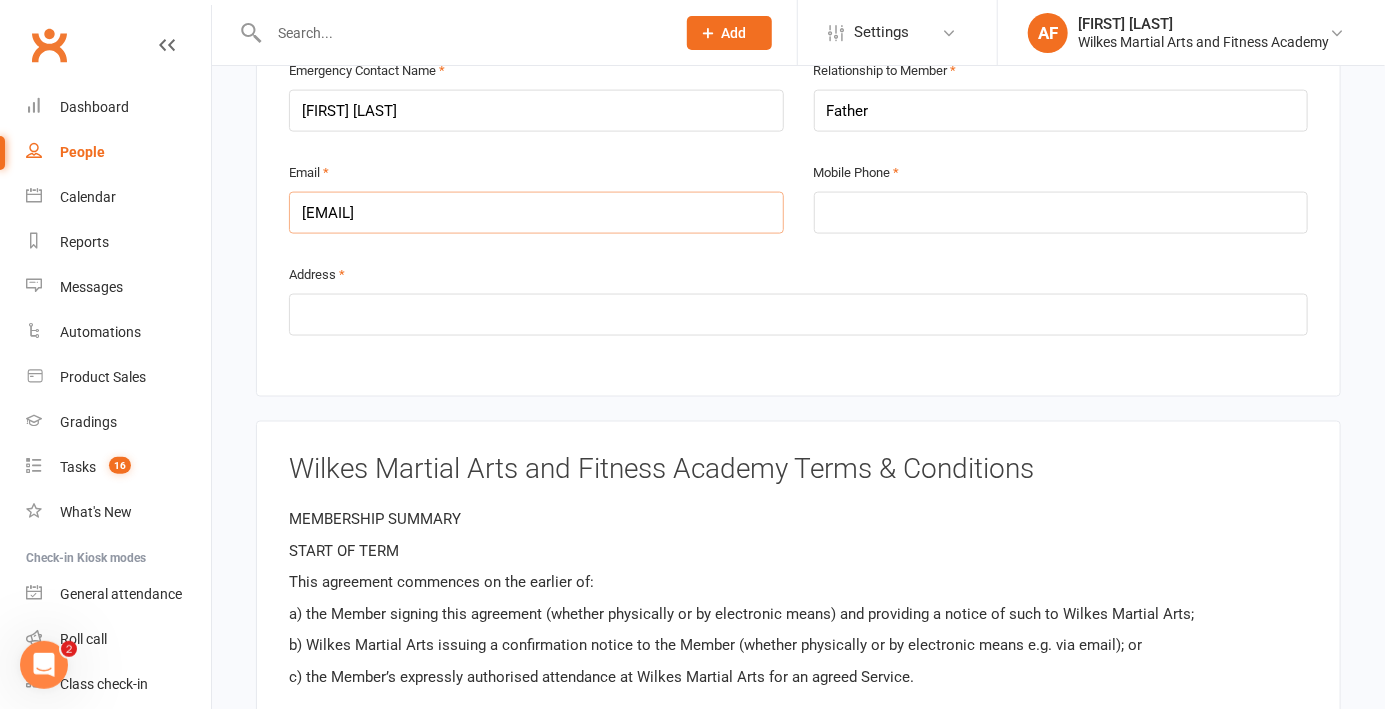 type on "[EMAIL]" 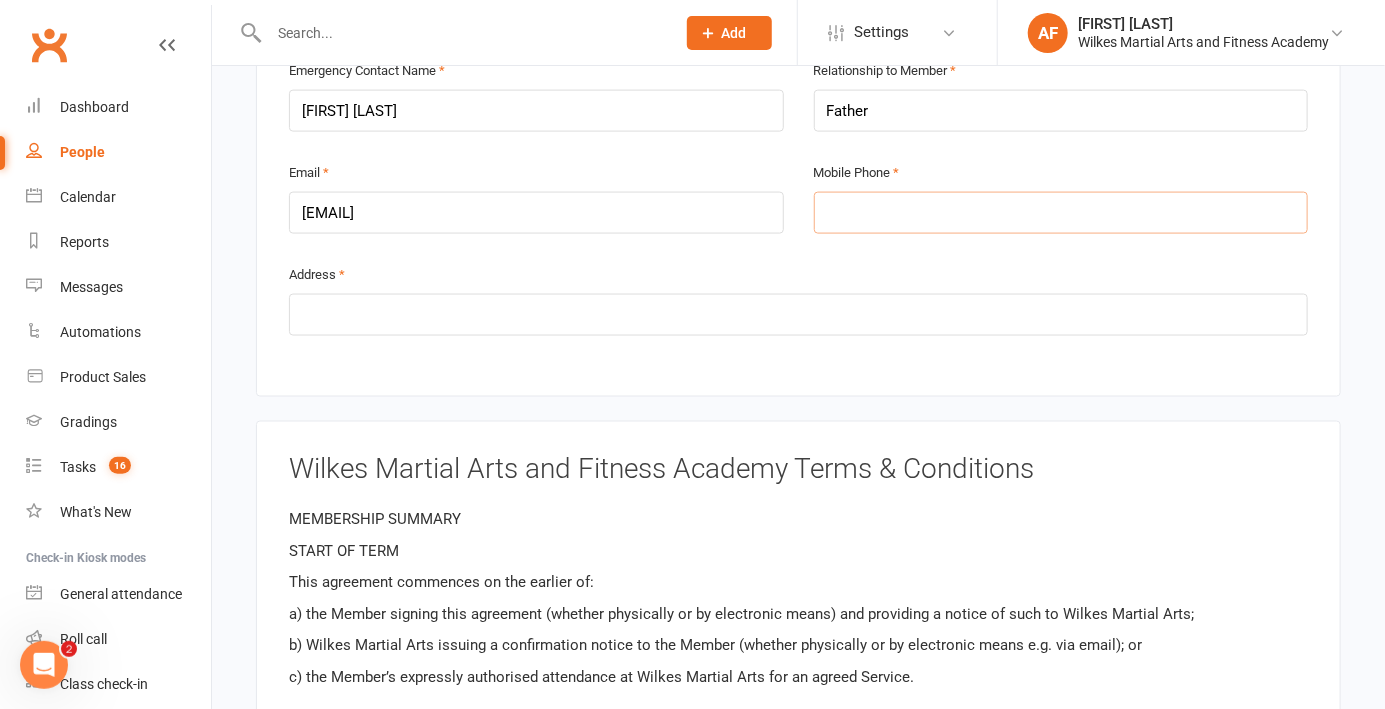 click at bounding box center [1061, 213] 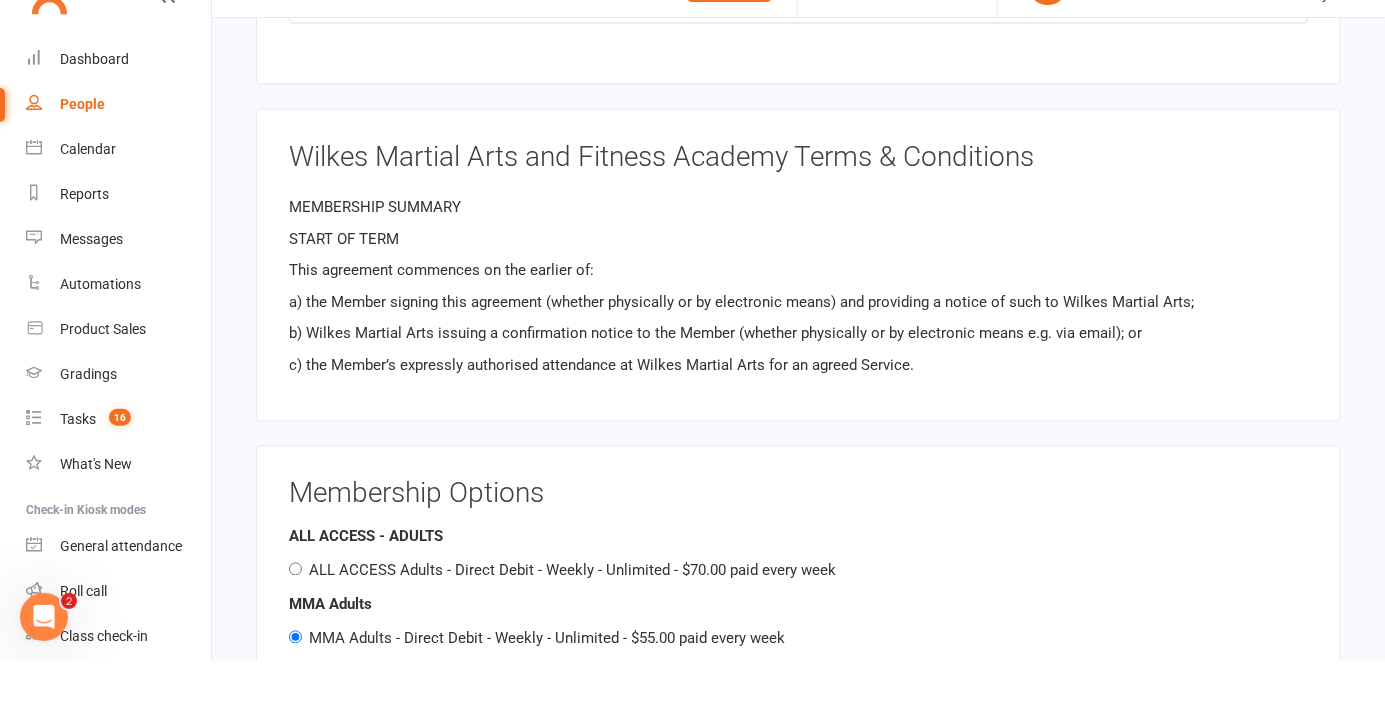 scroll, scrollTop: 1451, scrollLeft: 0, axis: vertical 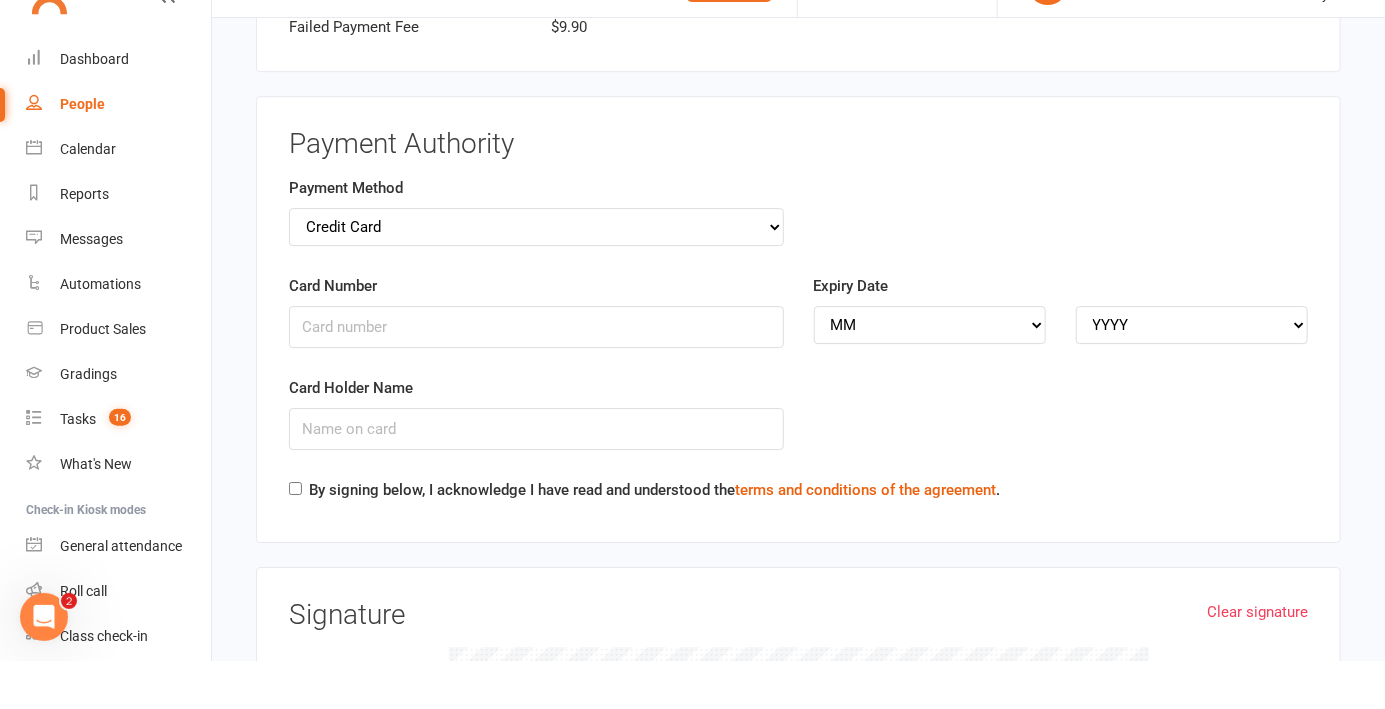 type on "[PHONE]" 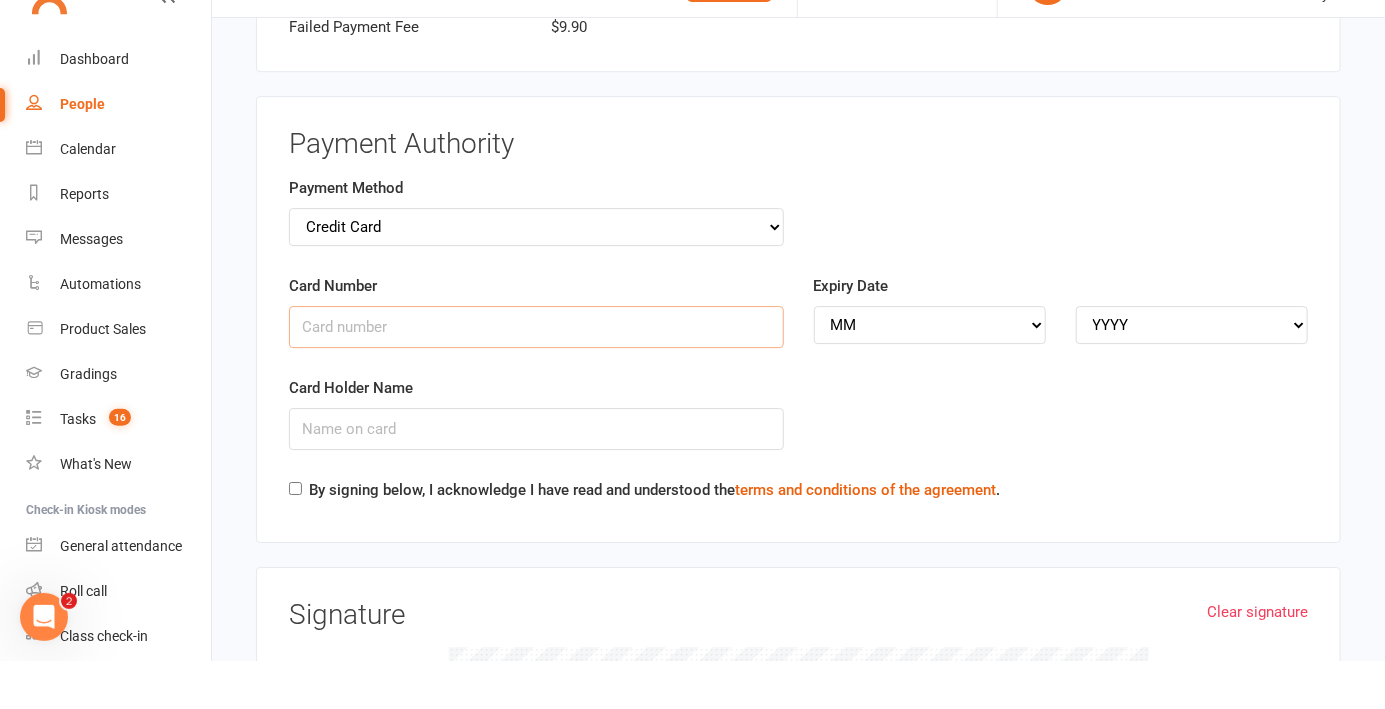 click on "Card Number" at bounding box center [536, 359] 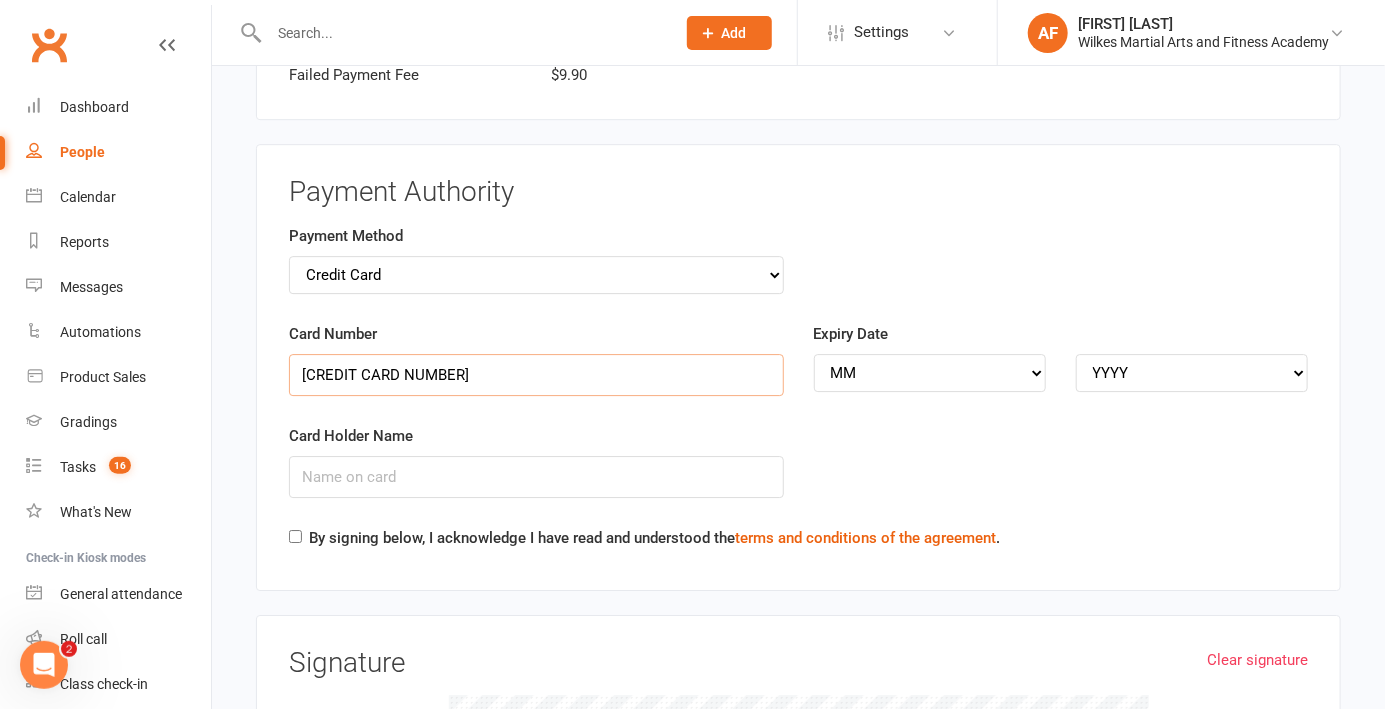 type on "[CREDIT CARD NUMBER]" 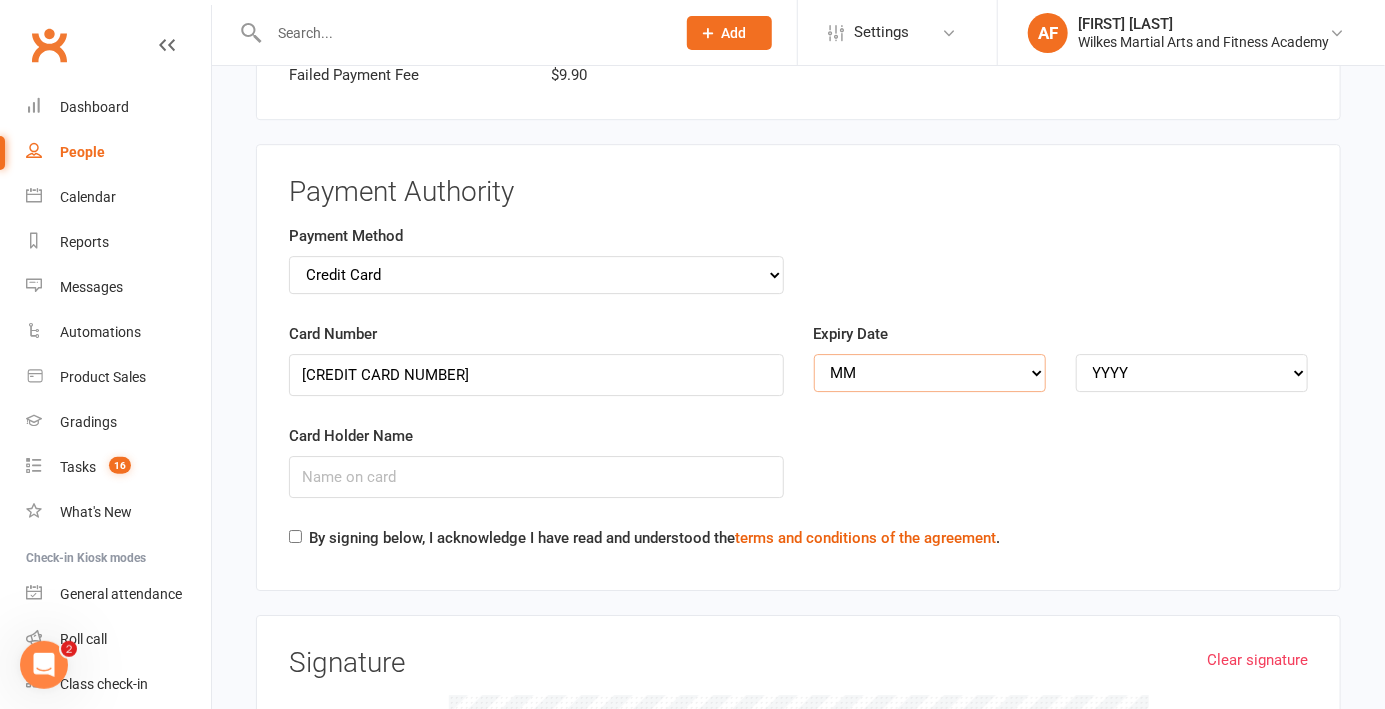 click on "MM 01 02 03 04 05 06 07 08 09 10 11 12" at bounding box center (930, 373) 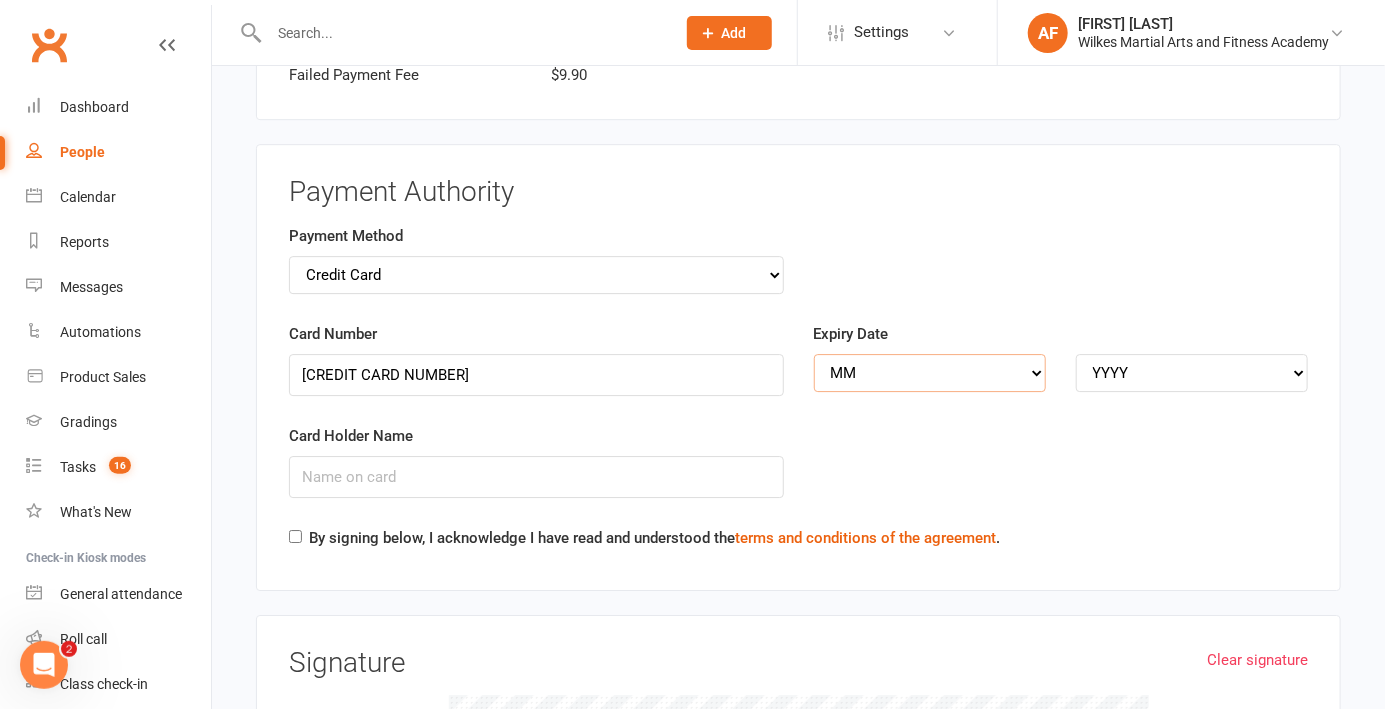 select on "07" 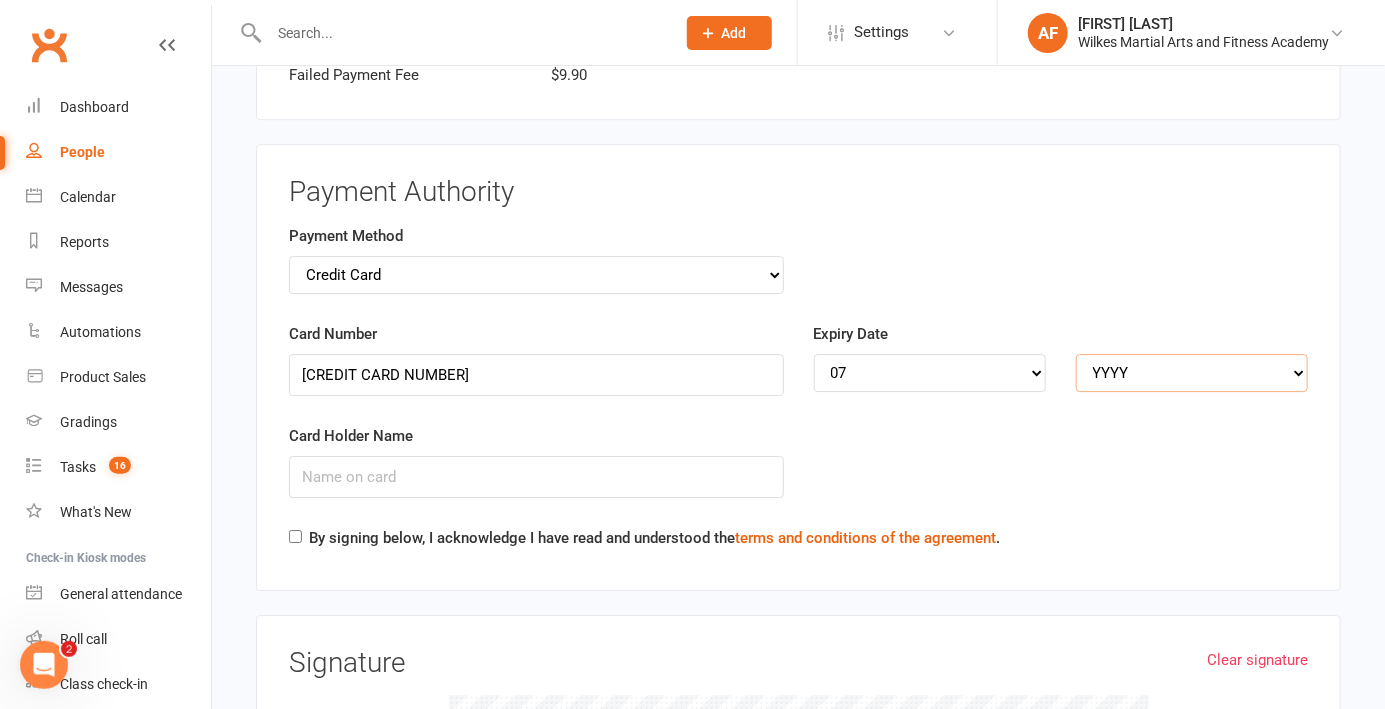 click on "YYYY 2025 2026 2027 2028 2029 2030 2031 2032 2033 2034" at bounding box center (1192, 373) 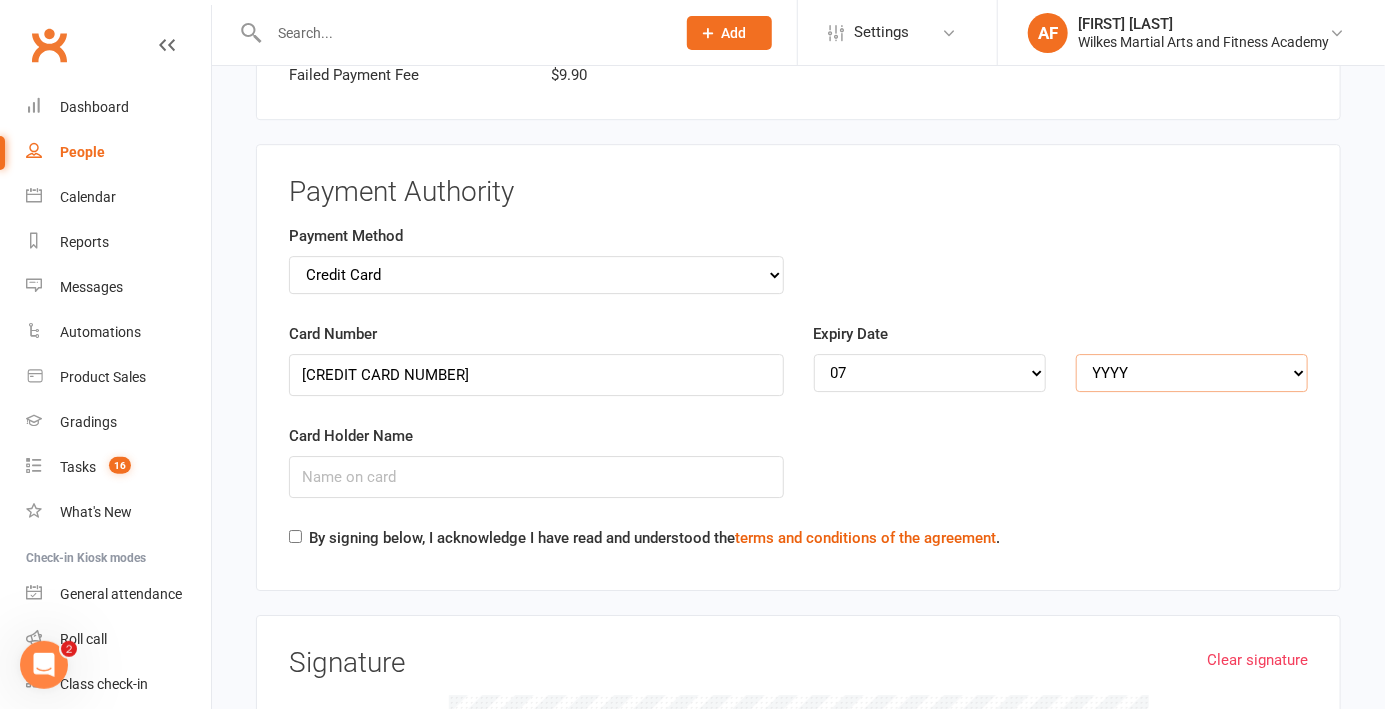 select on "2027" 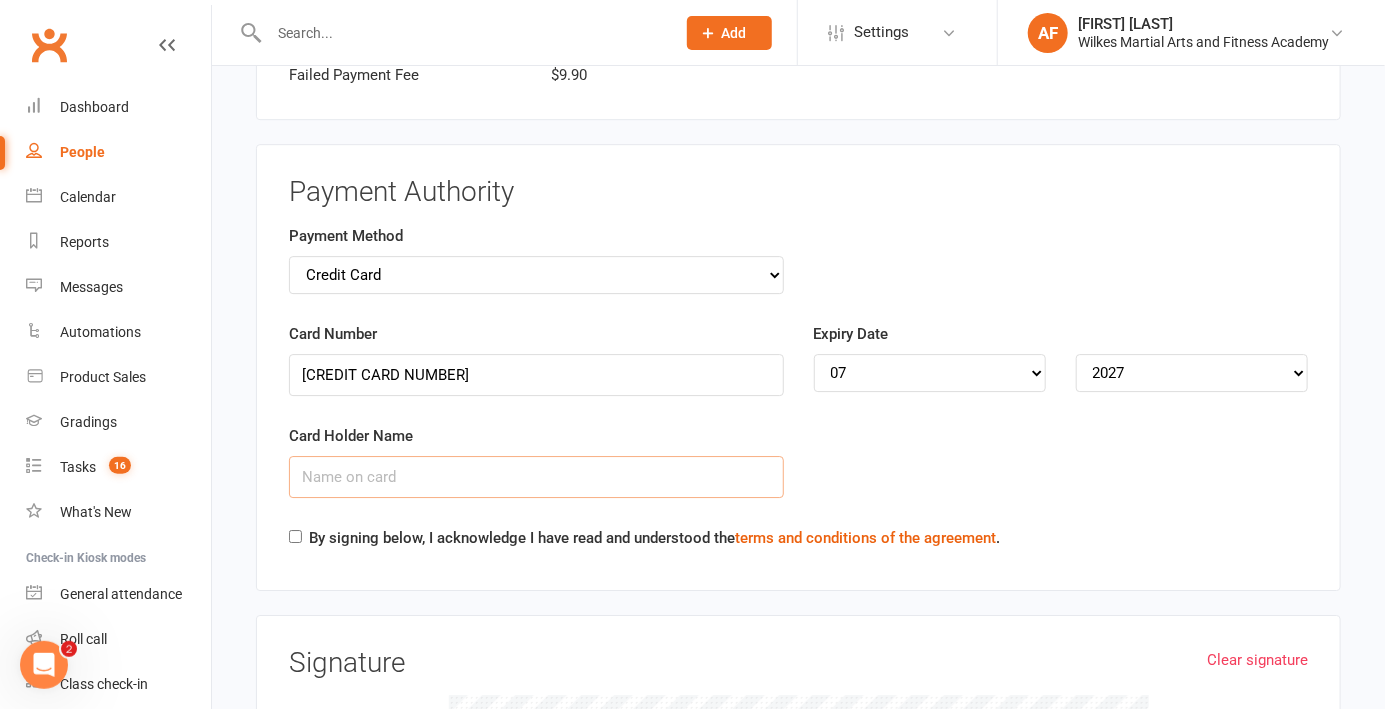 click on "Card Holder Name" at bounding box center [536, 477] 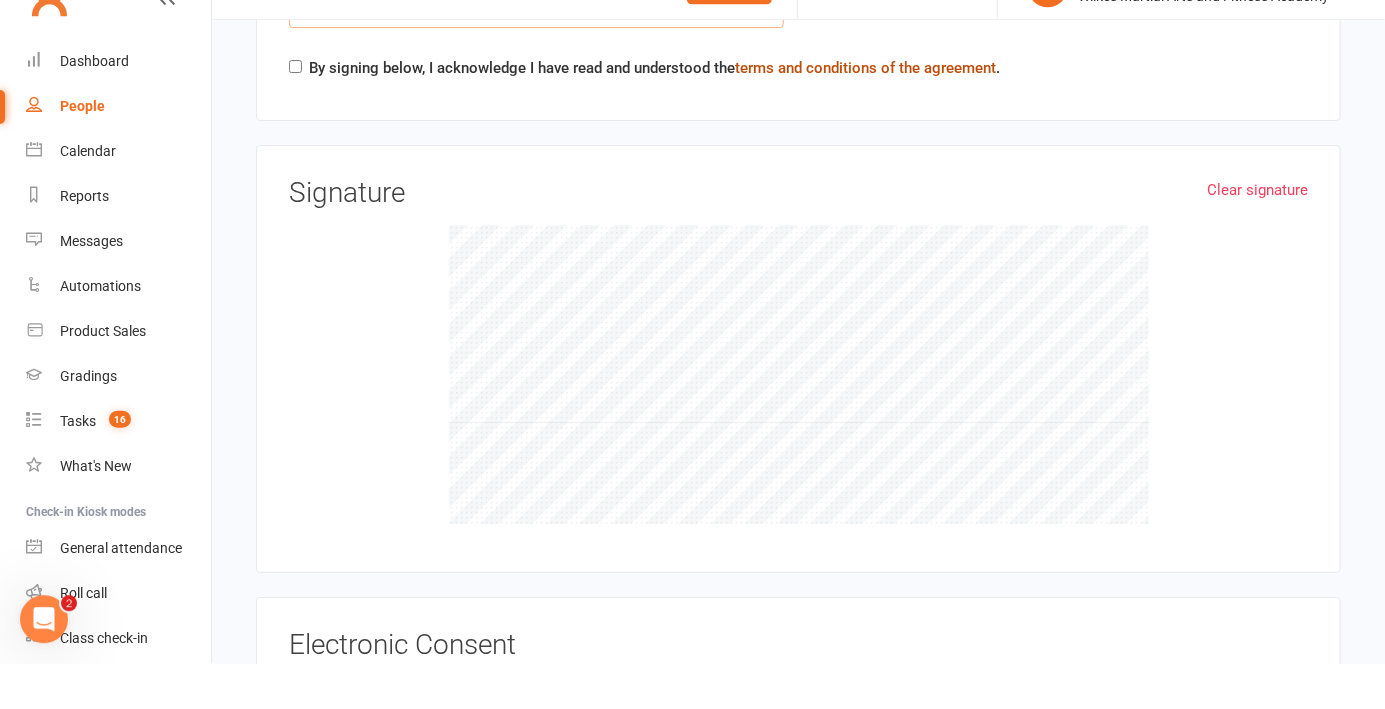 scroll, scrollTop: 3076, scrollLeft: 0, axis: vertical 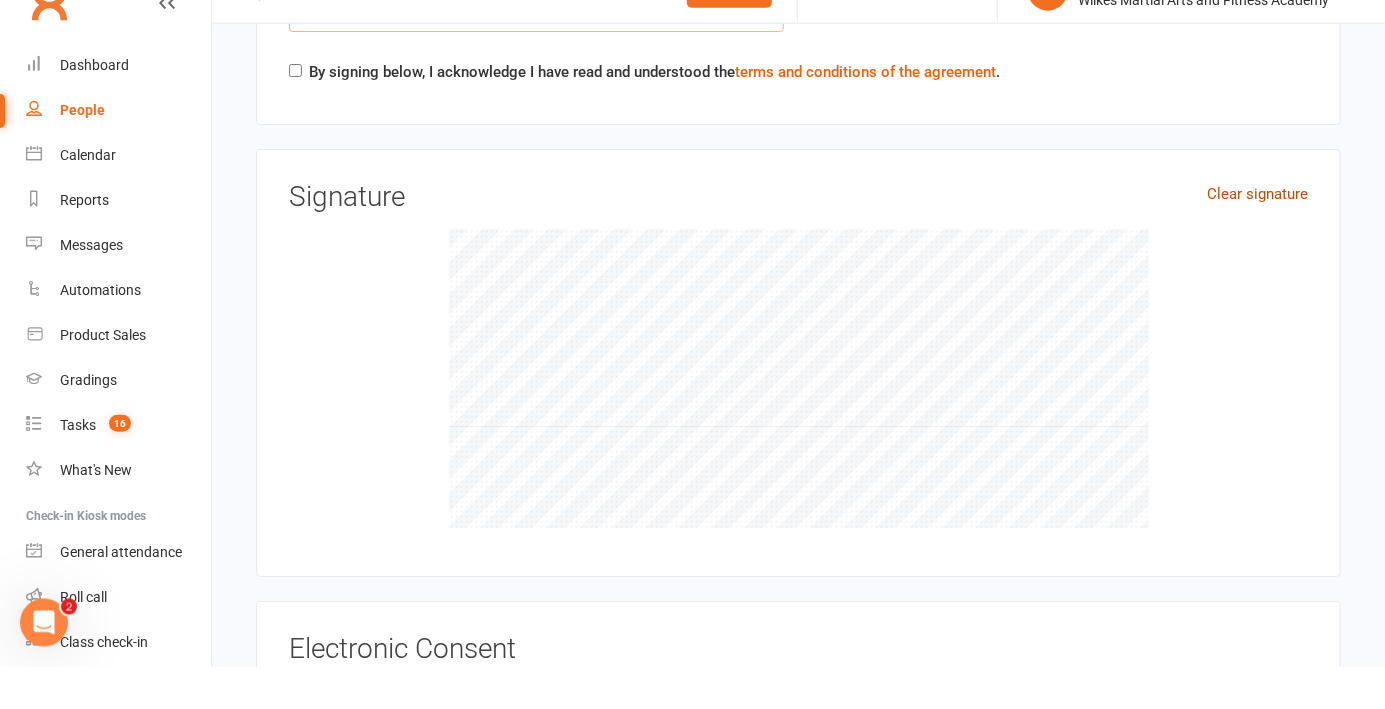 type on "[FIRST] [LAST]" 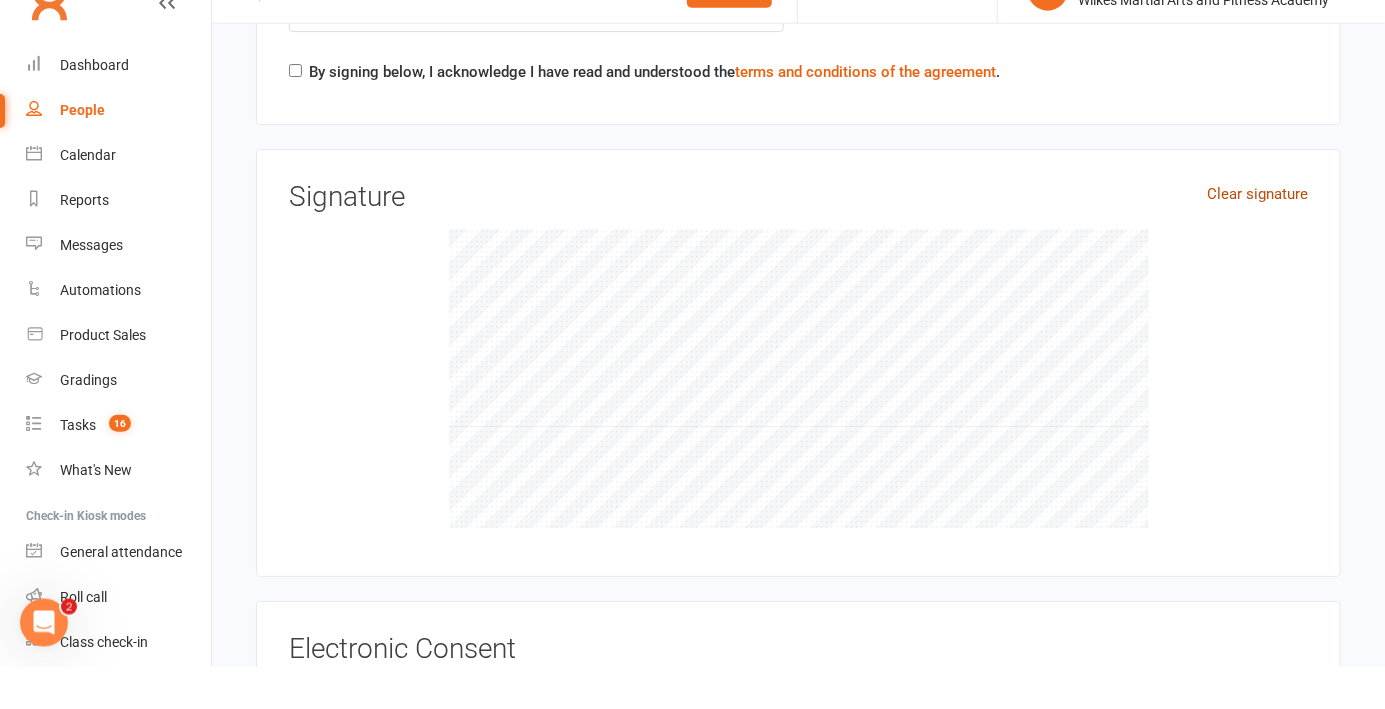 click on "Clear signature" at bounding box center (1257, 236) 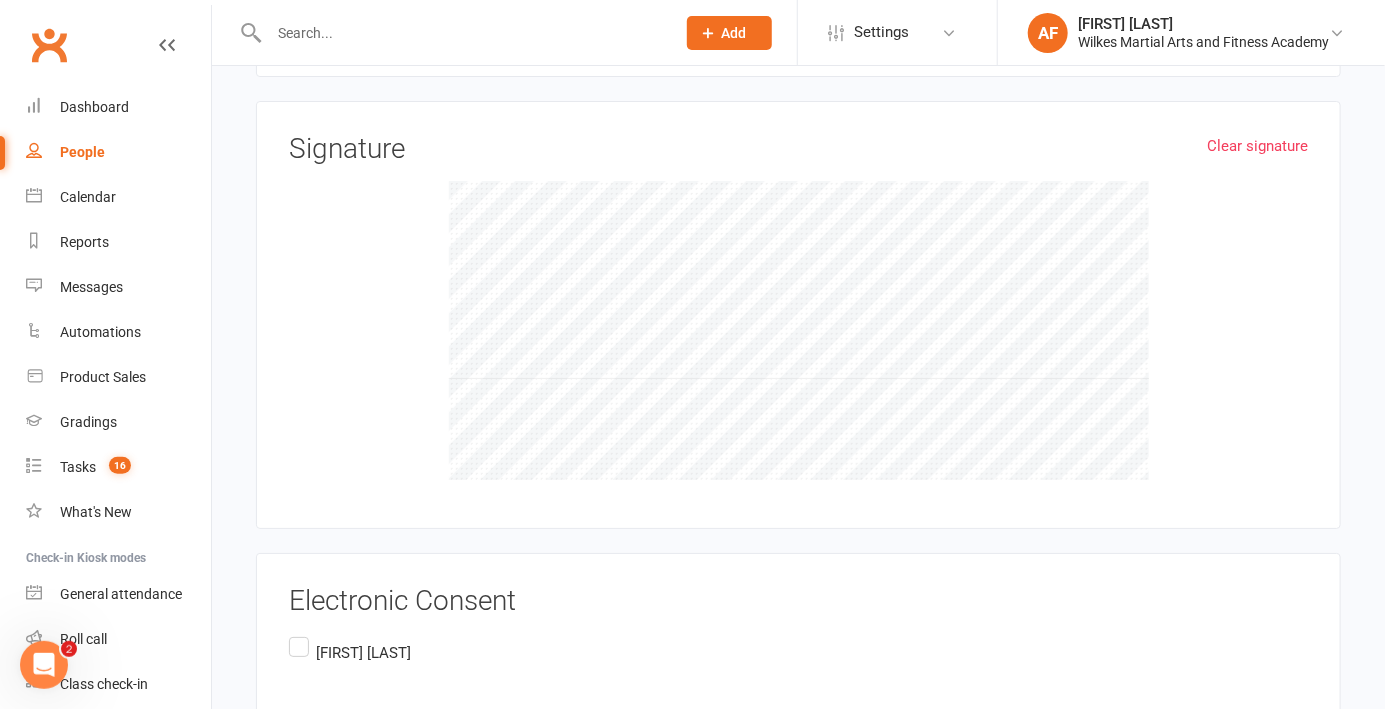 scroll, scrollTop: 3236, scrollLeft: 0, axis: vertical 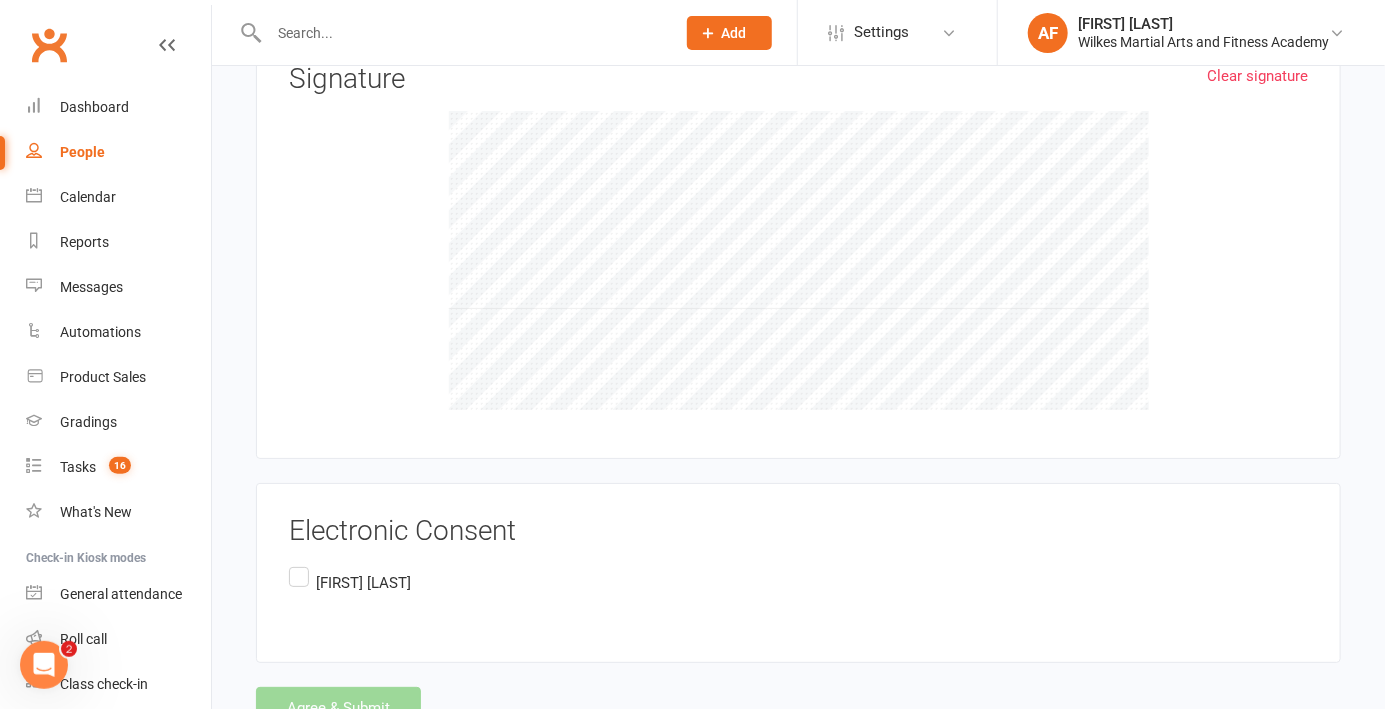 click on "[FIRST] [LAST]" at bounding box center [350, 582] 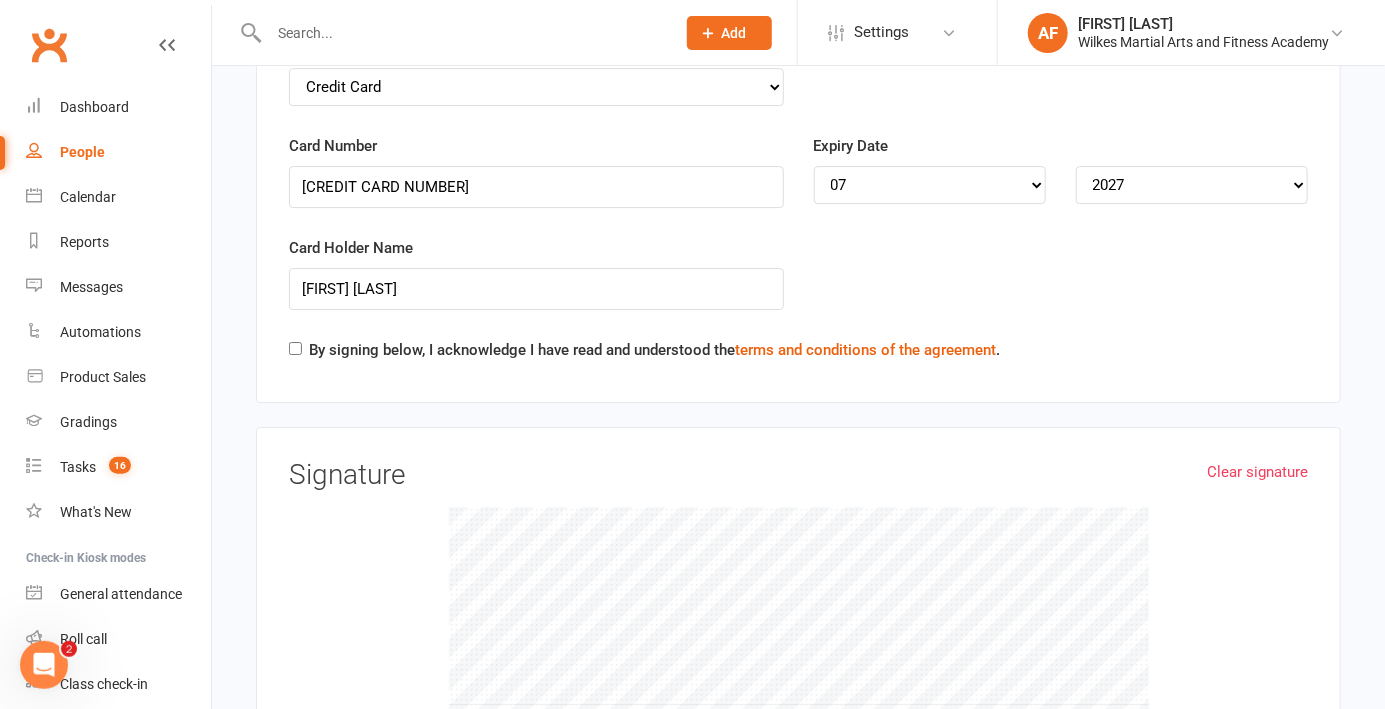 scroll, scrollTop: 3236, scrollLeft: 0, axis: vertical 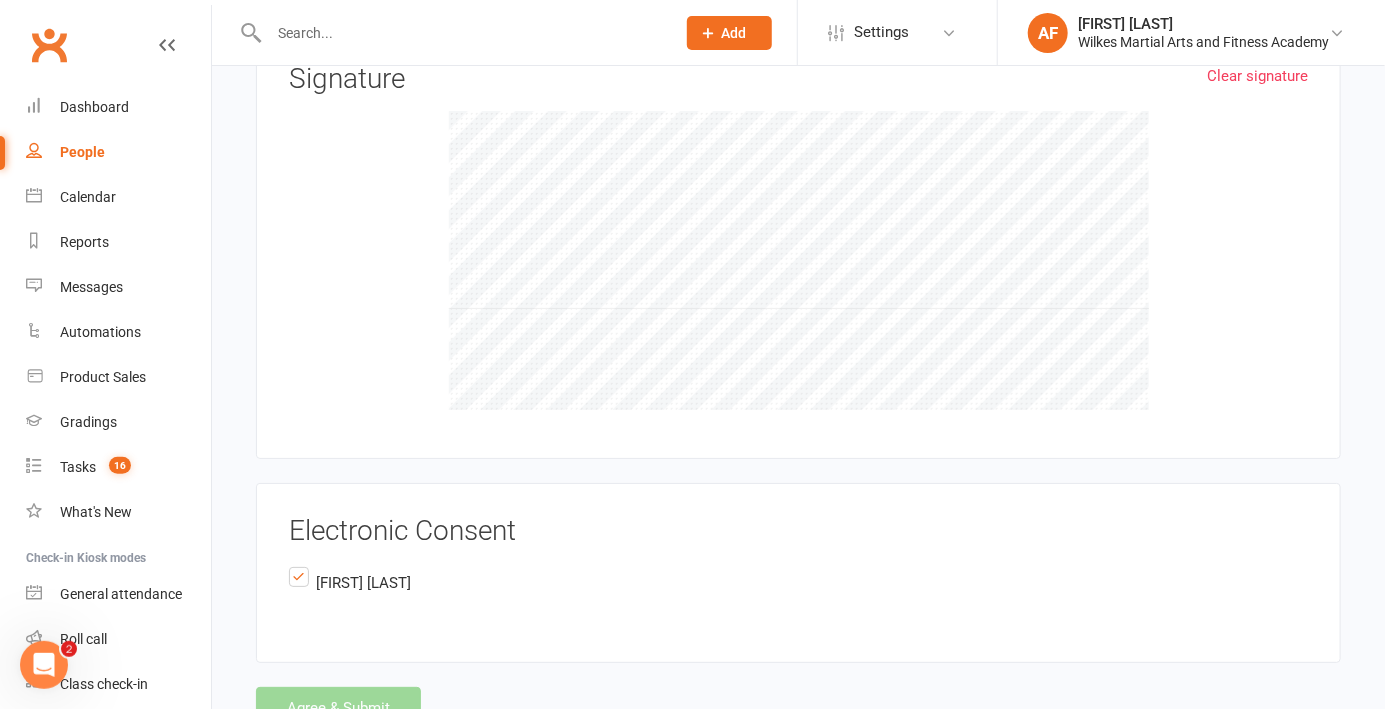 click on "Agree & Submit" at bounding box center [798, 708] 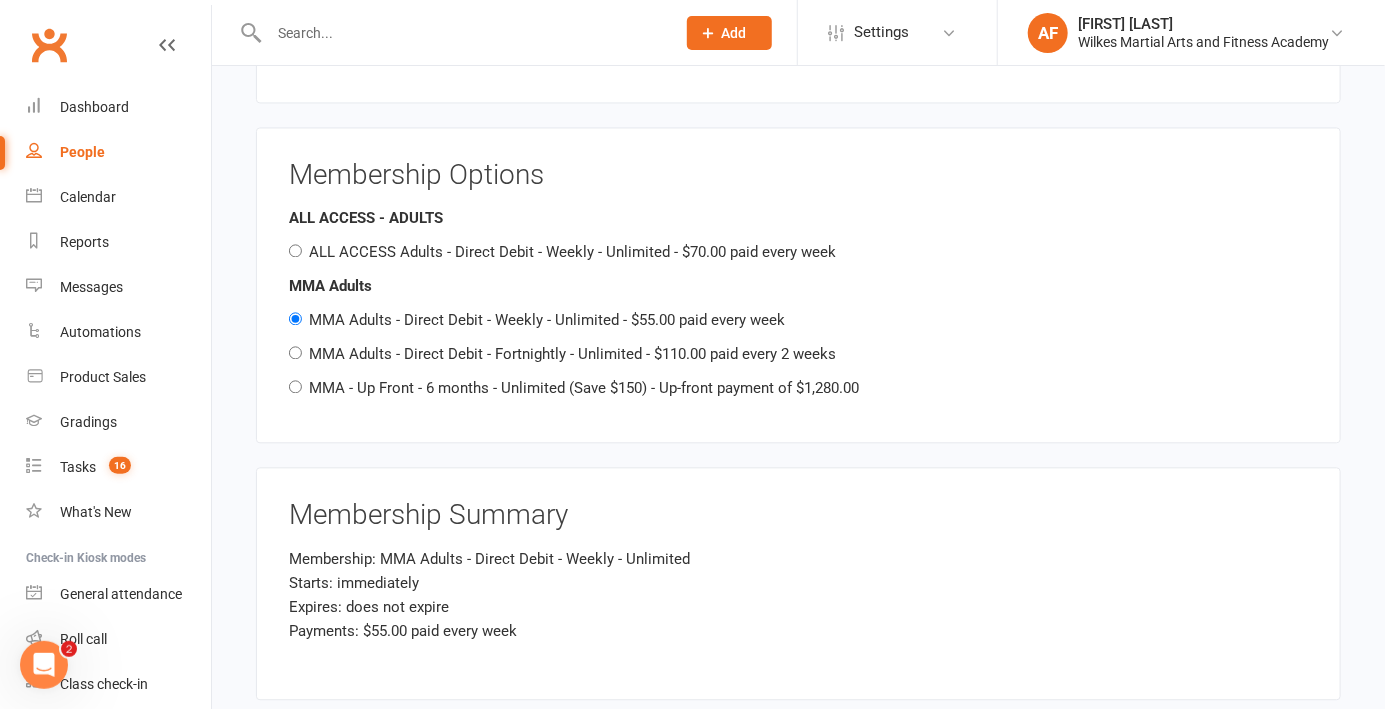 scroll, scrollTop: 3236, scrollLeft: 0, axis: vertical 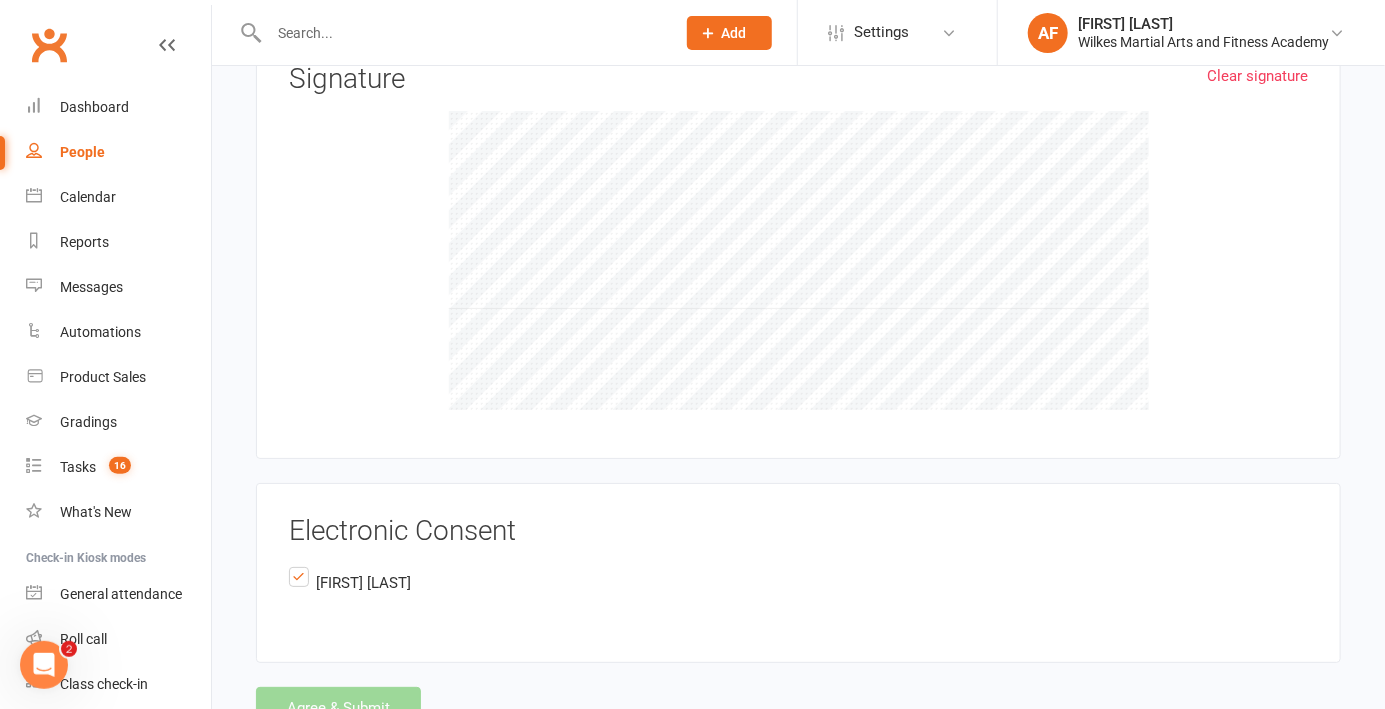 click on "Agree & Submit" at bounding box center [798, 708] 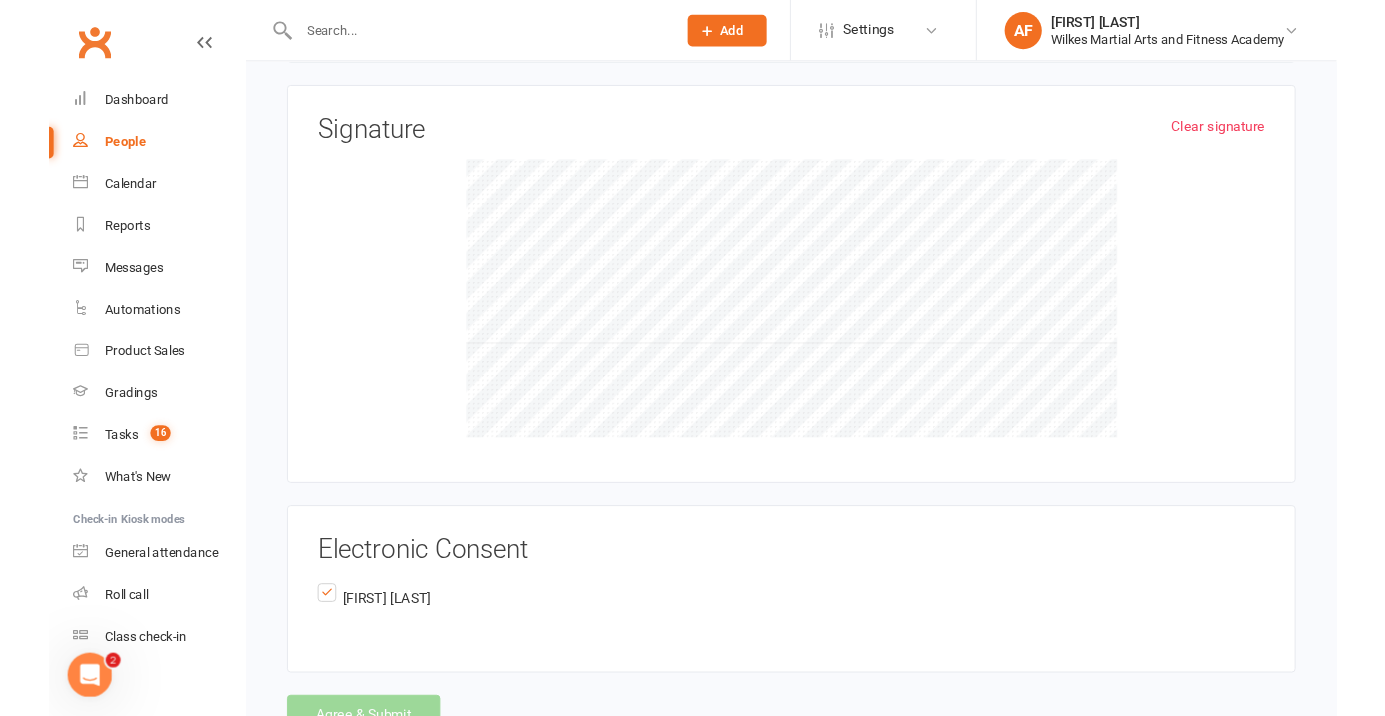 scroll, scrollTop: 3230, scrollLeft: 0, axis: vertical 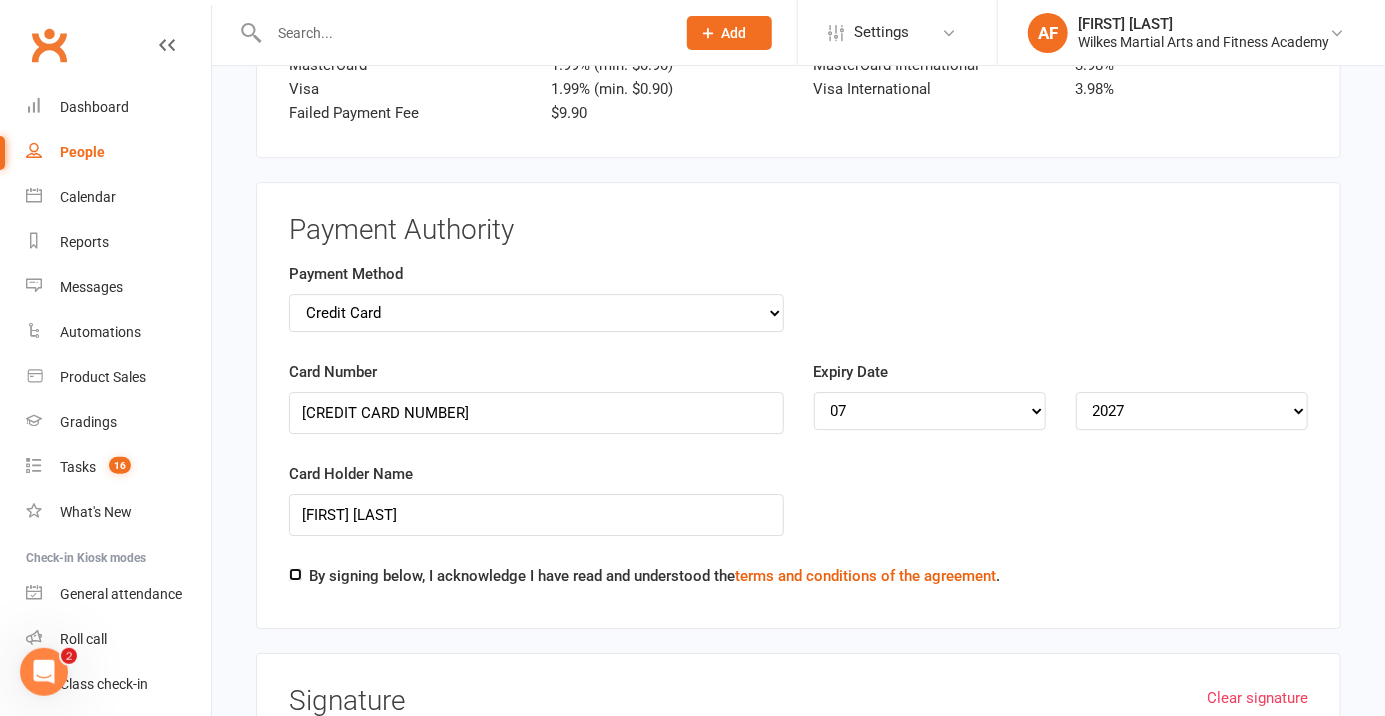 click on "By signing below, I acknowledge I have read and understood the terms and conditions of the agreement ." at bounding box center (295, 574) 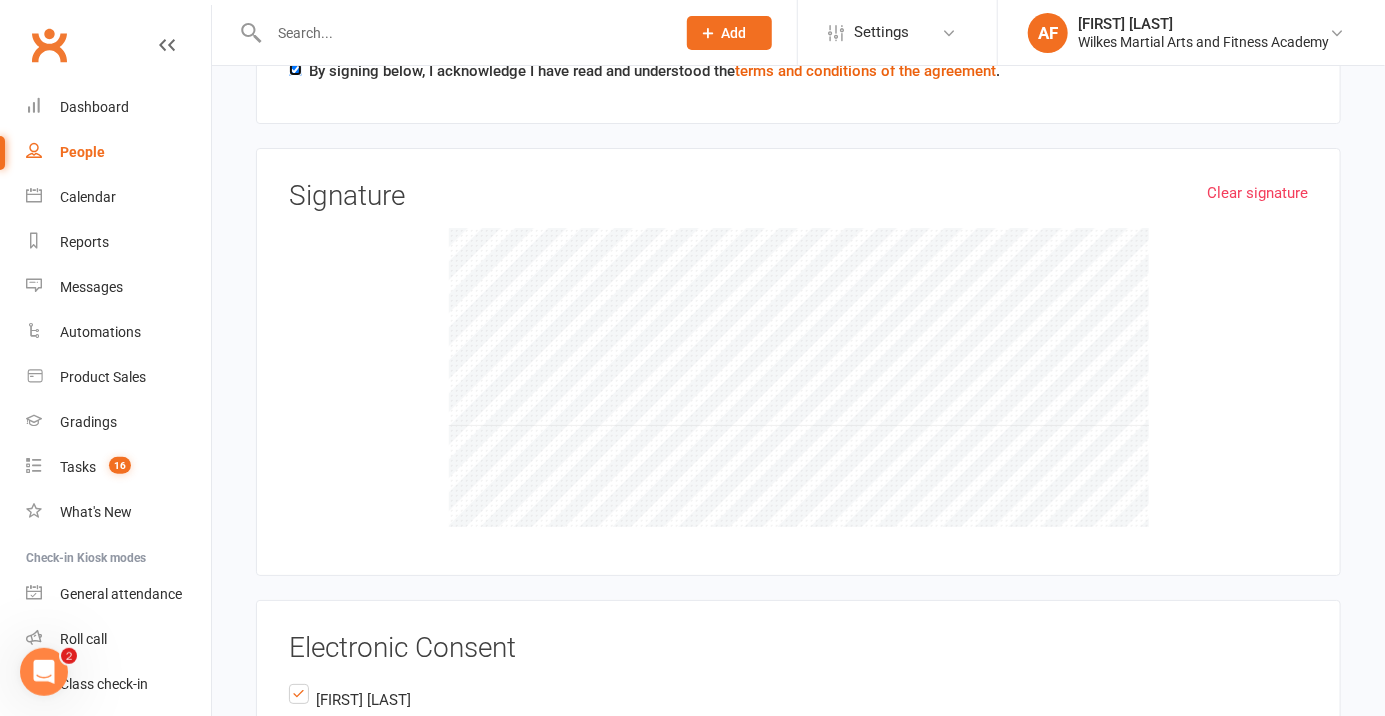 scroll, scrollTop: 3230, scrollLeft: 0, axis: vertical 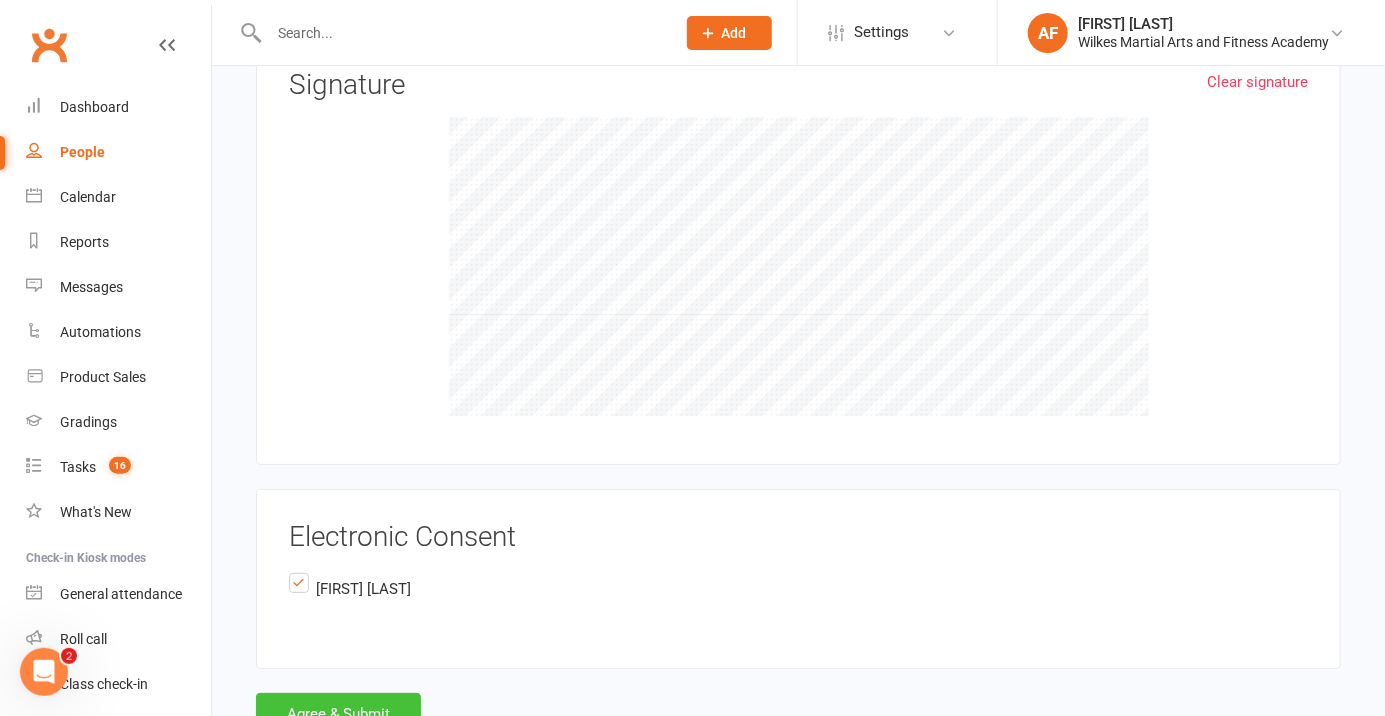 click on "Agree & Submit" at bounding box center [338, 714] 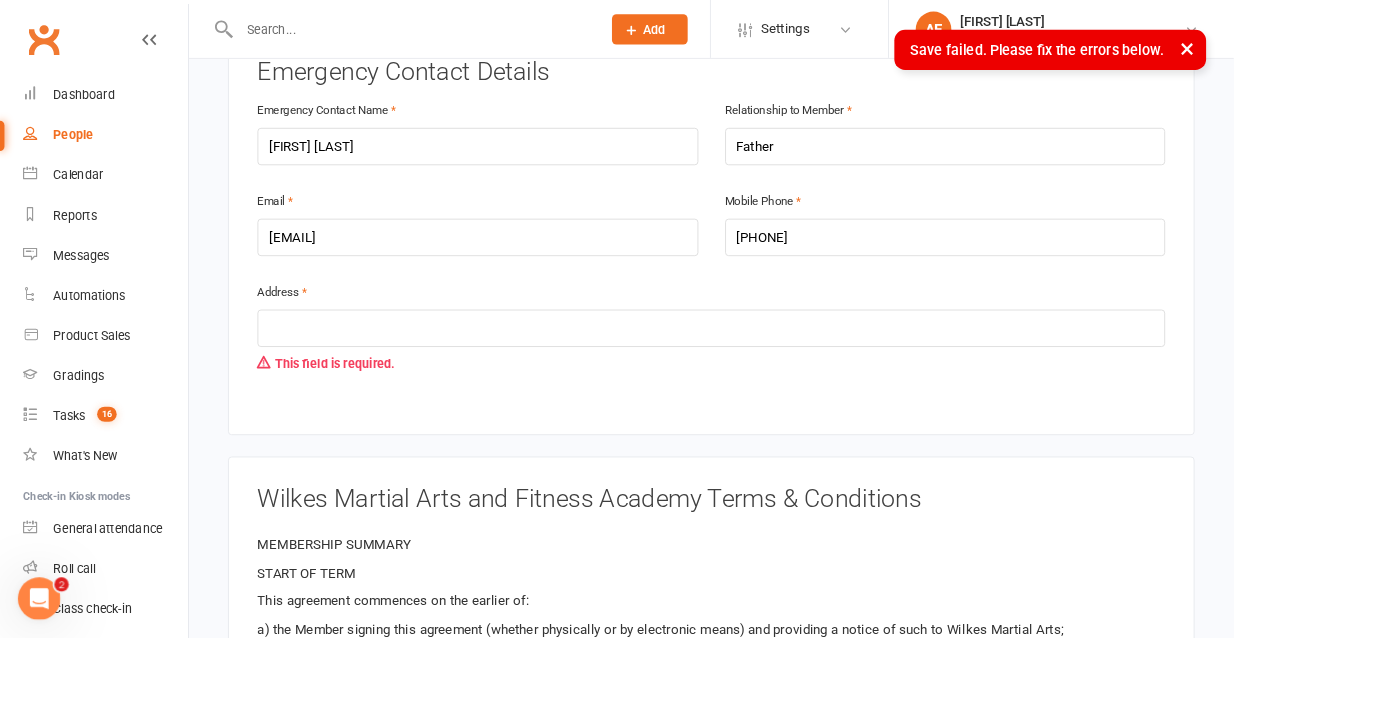 scroll, scrollTop: 1126, scrollLeft: 0, axis: vertical 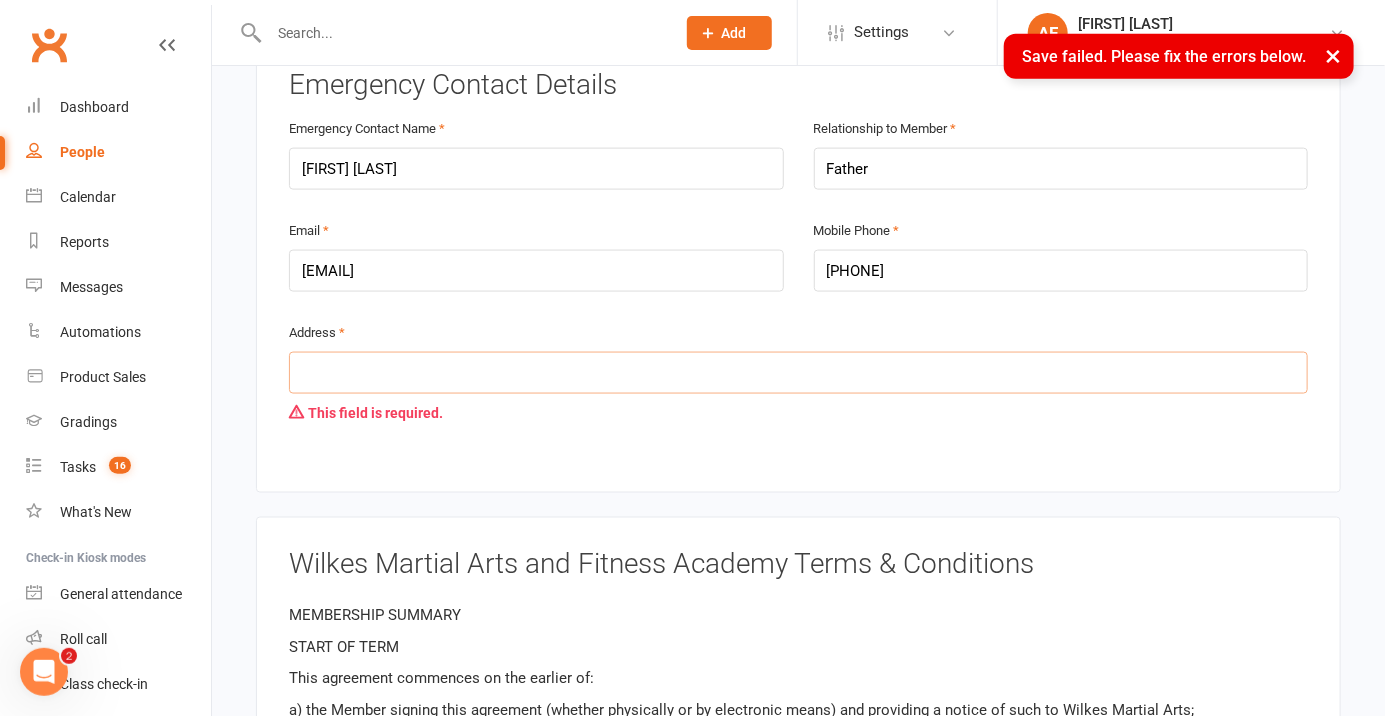 click at bounding box center (798, 373) 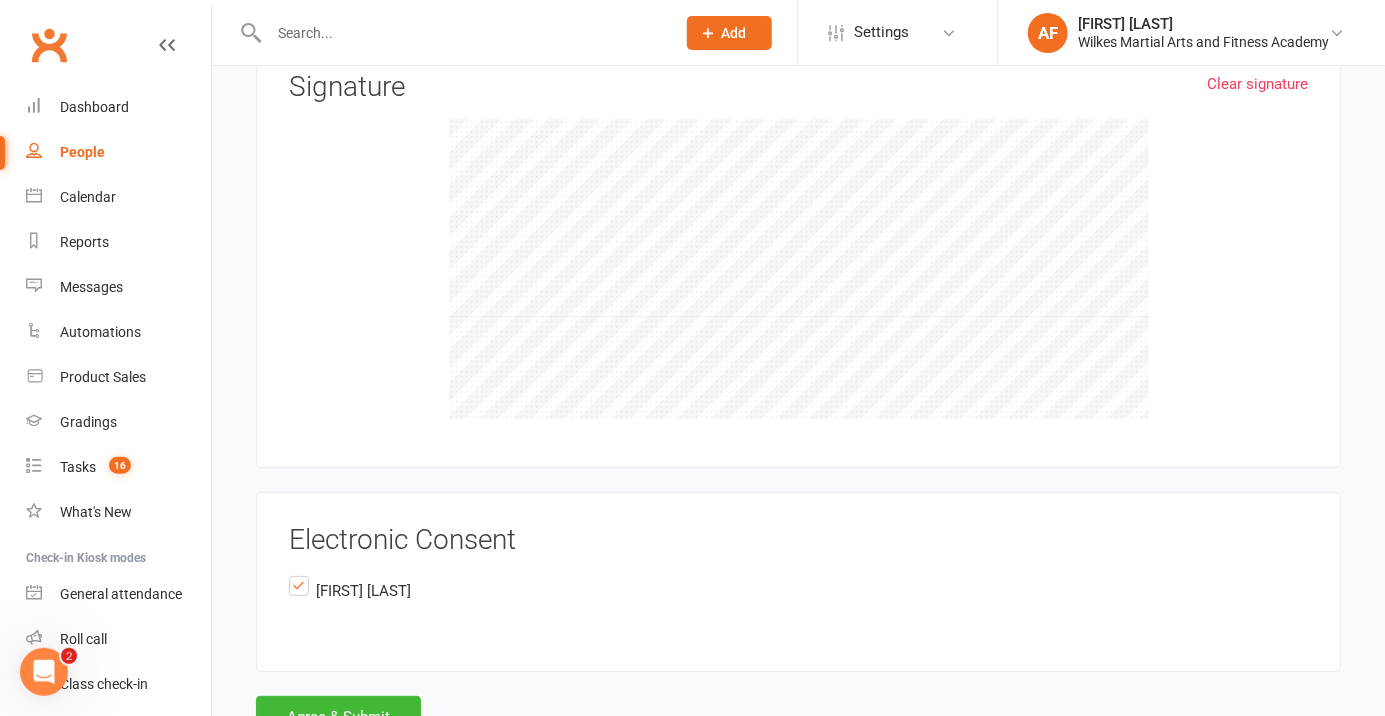 scroll, scrollTop: 3364, scrollLeft: 0, axis: vertical 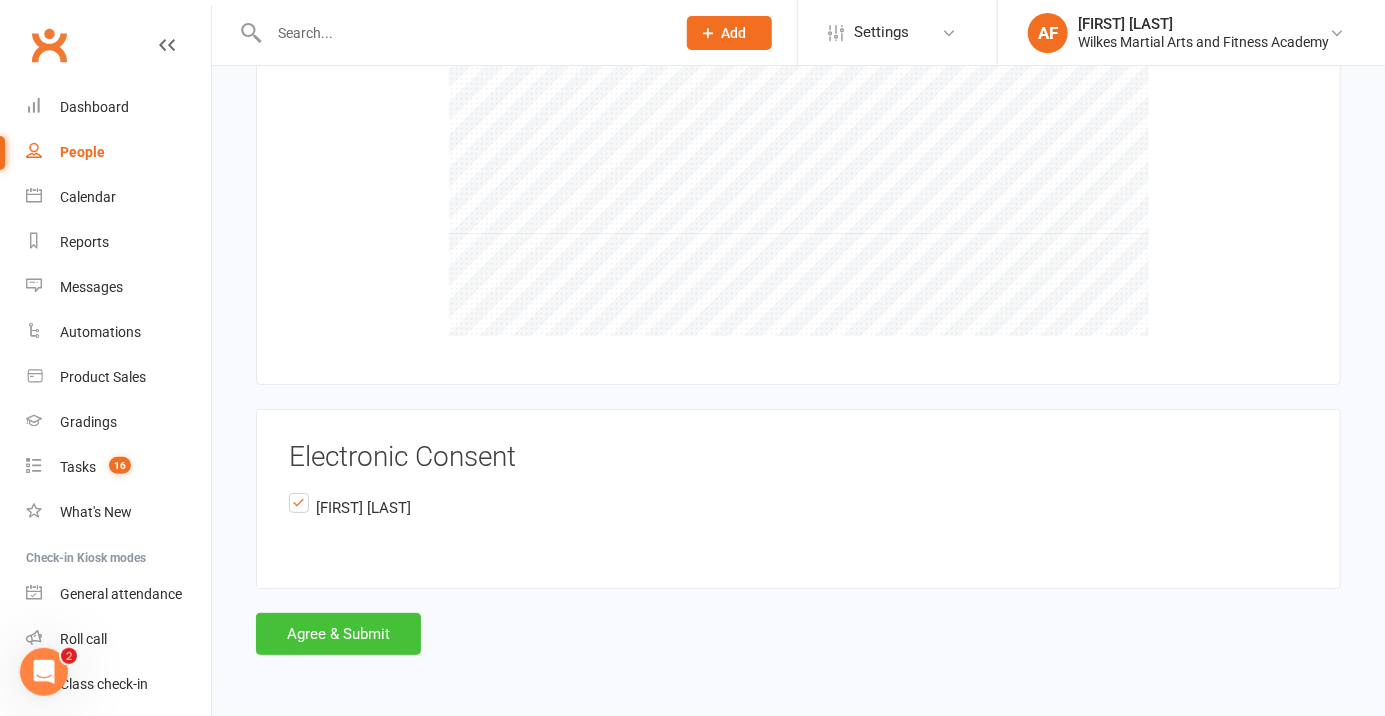 type on "[NUMBER] [STREET_NAME]" 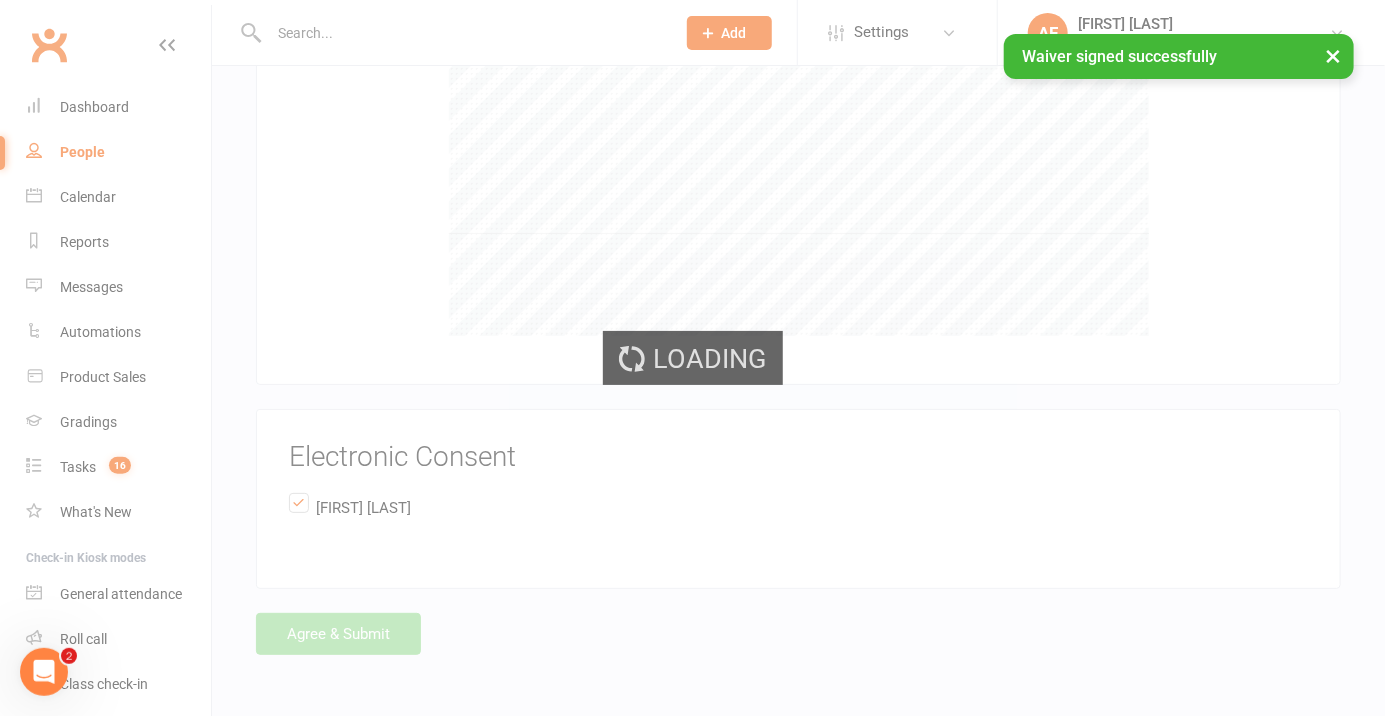 scroll, scrollTop: 3163, scrollLeft: 0, axis: vertical 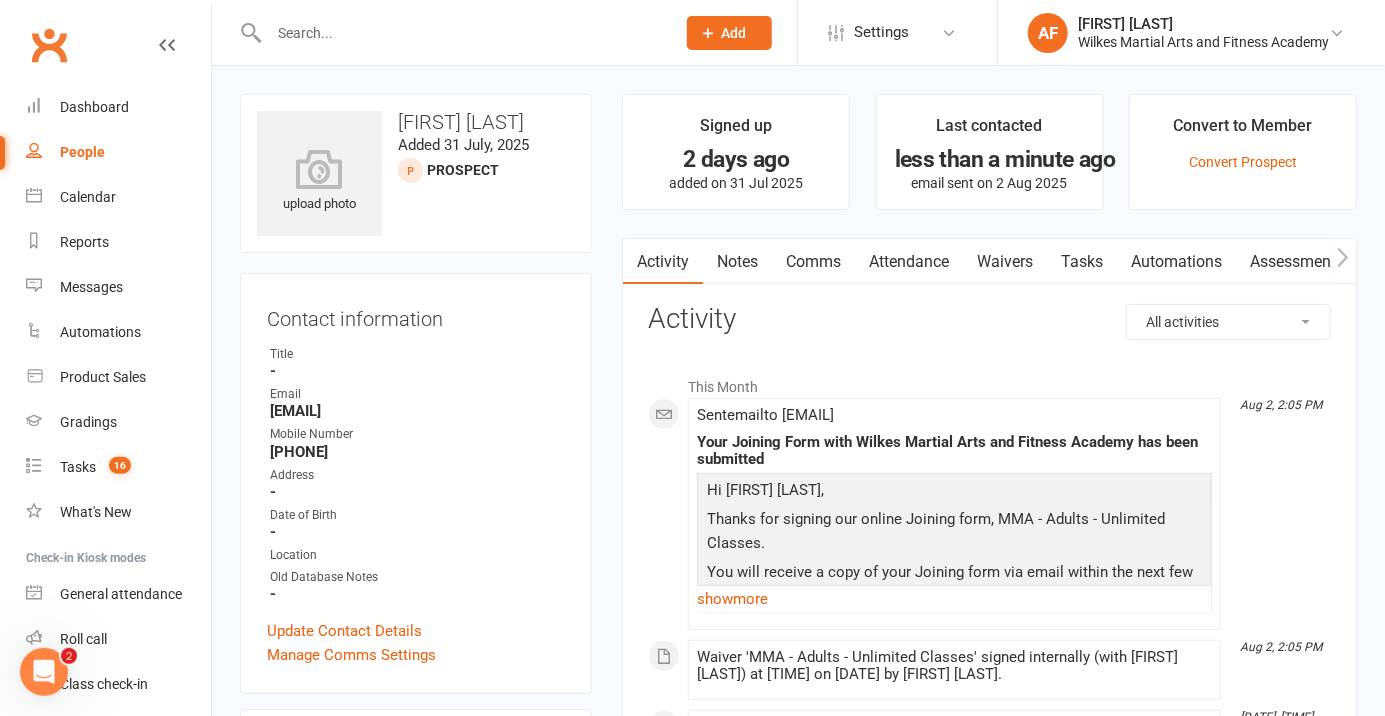 click on "Dashboard" at bounding box center [105, 107] 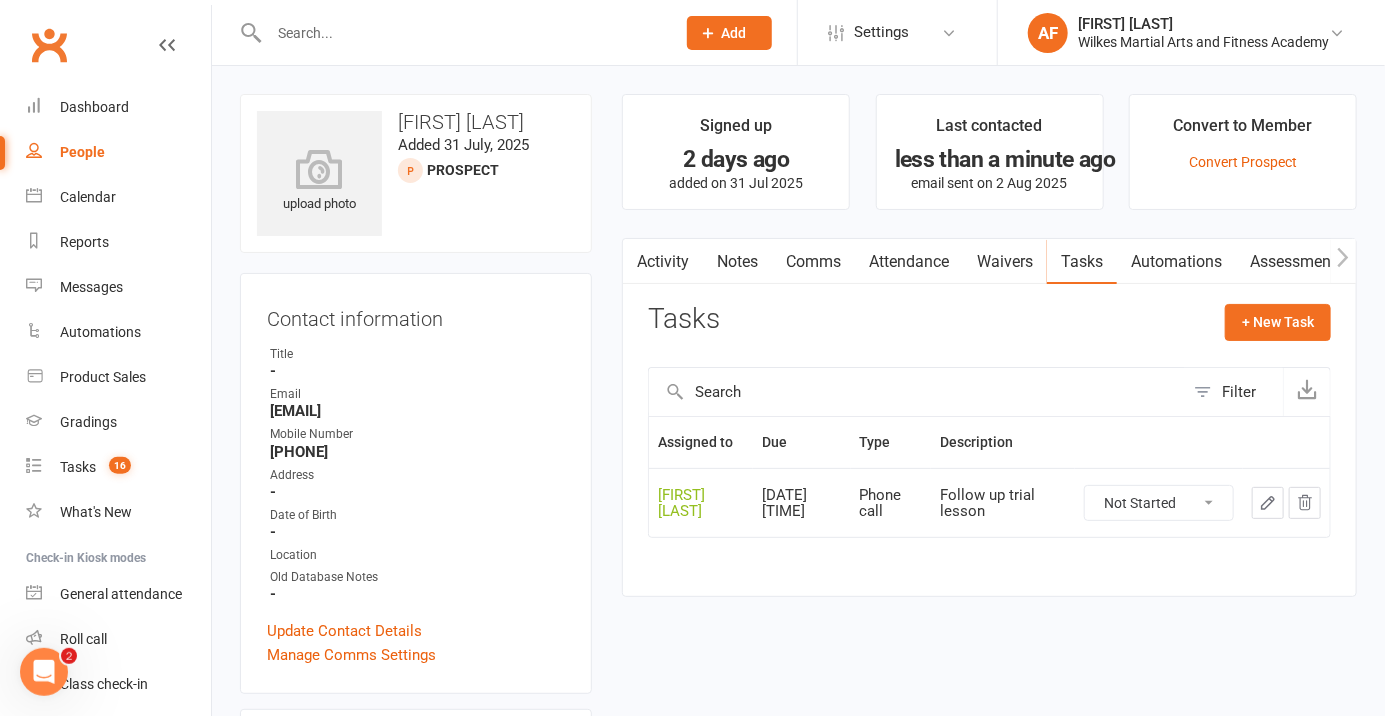 click at bounding box center [1305, 503] 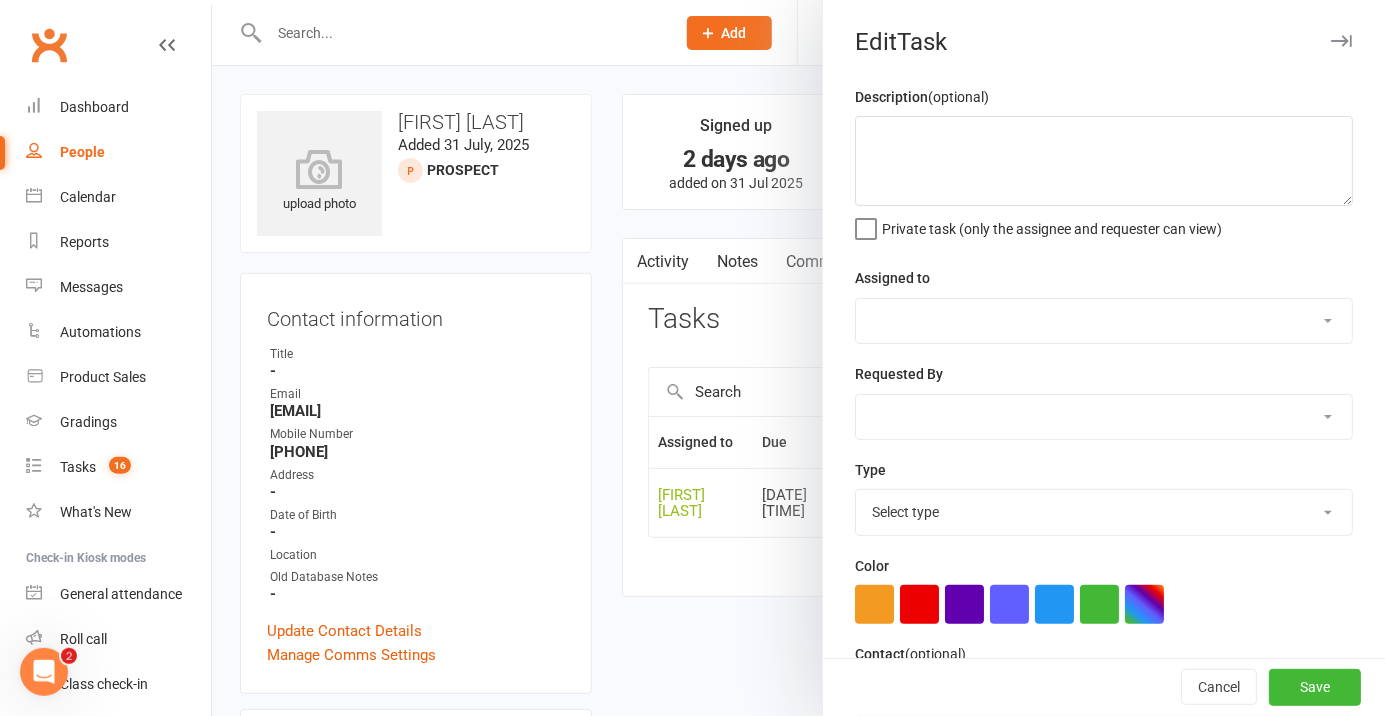 type on "Follow up trial lesson" 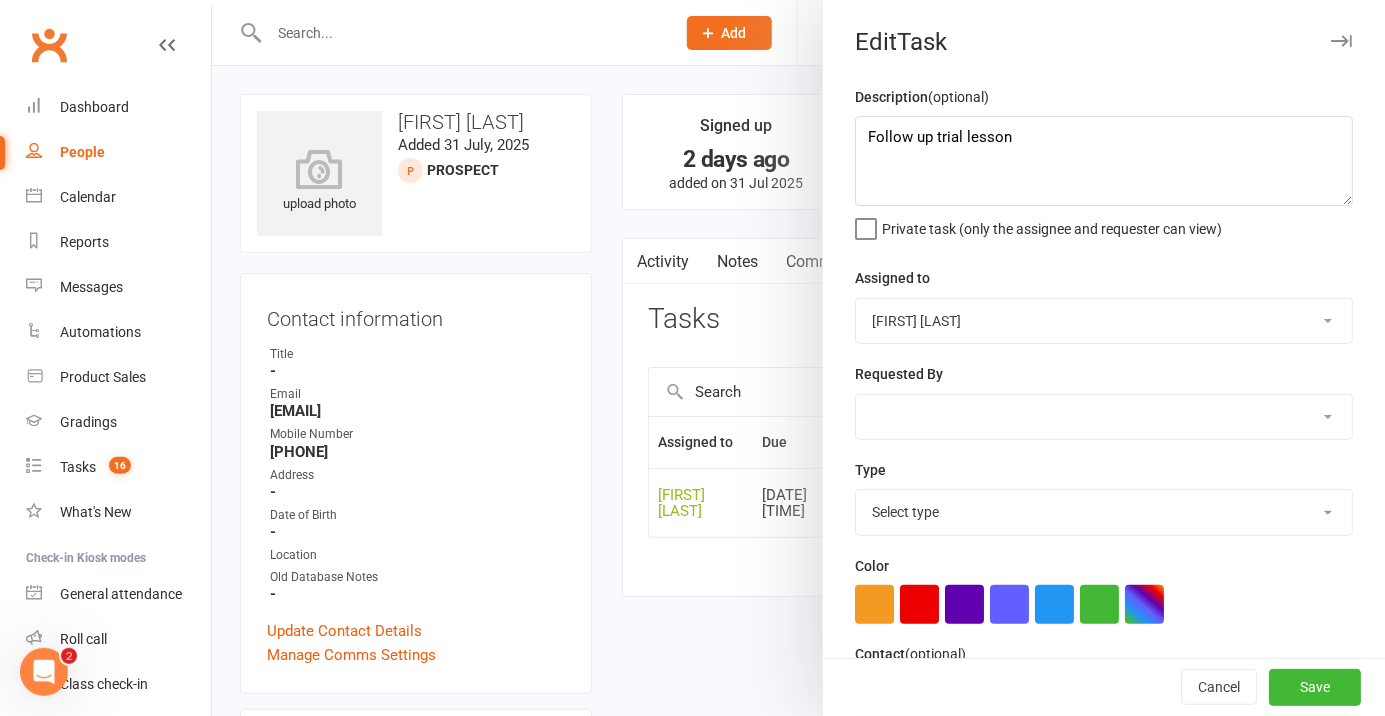 select on "25277" 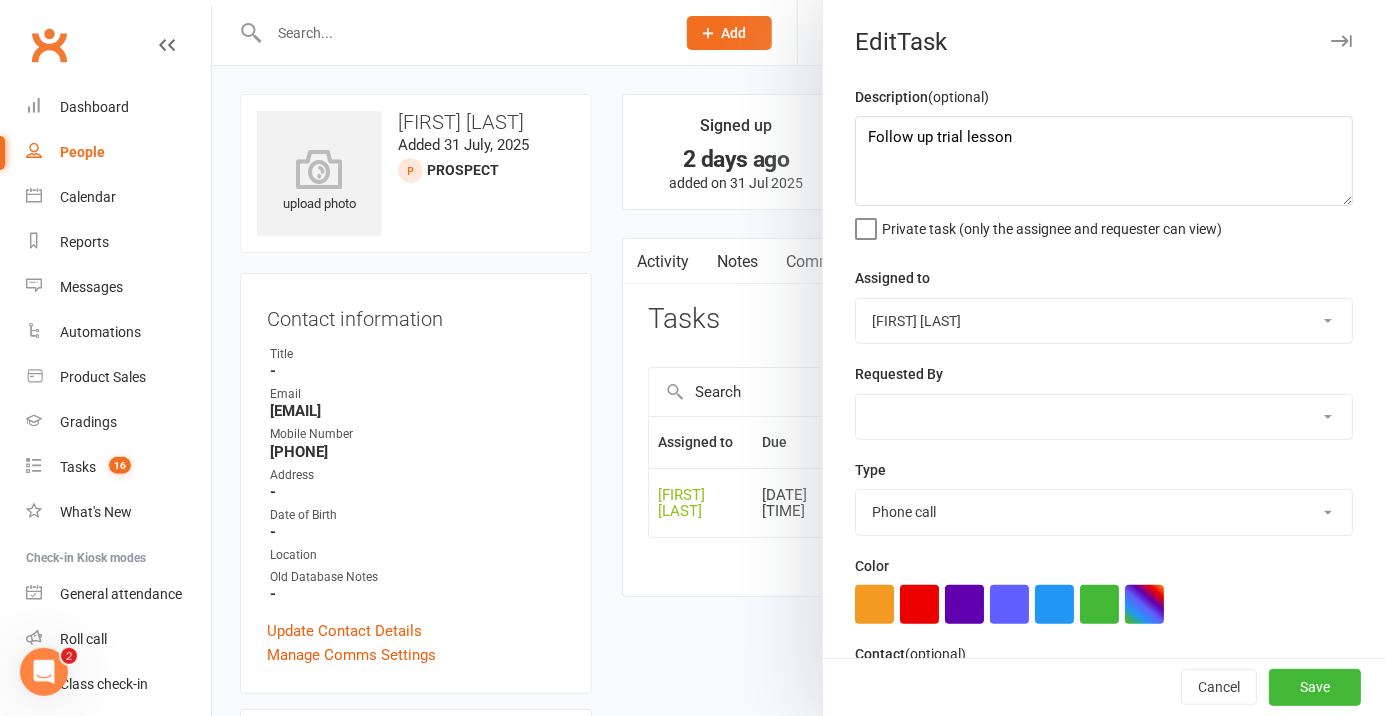 click at bounding box center (798, 358) 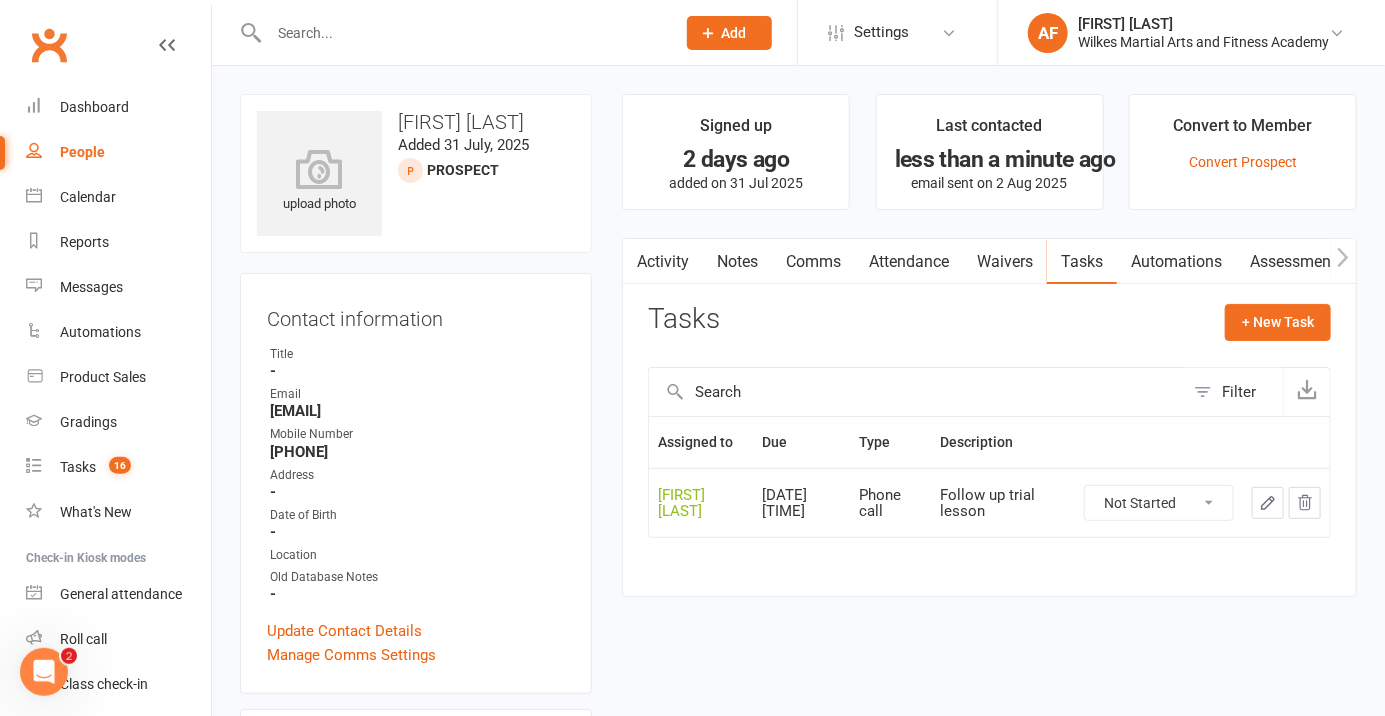 click at bounding box center (798, 358) 